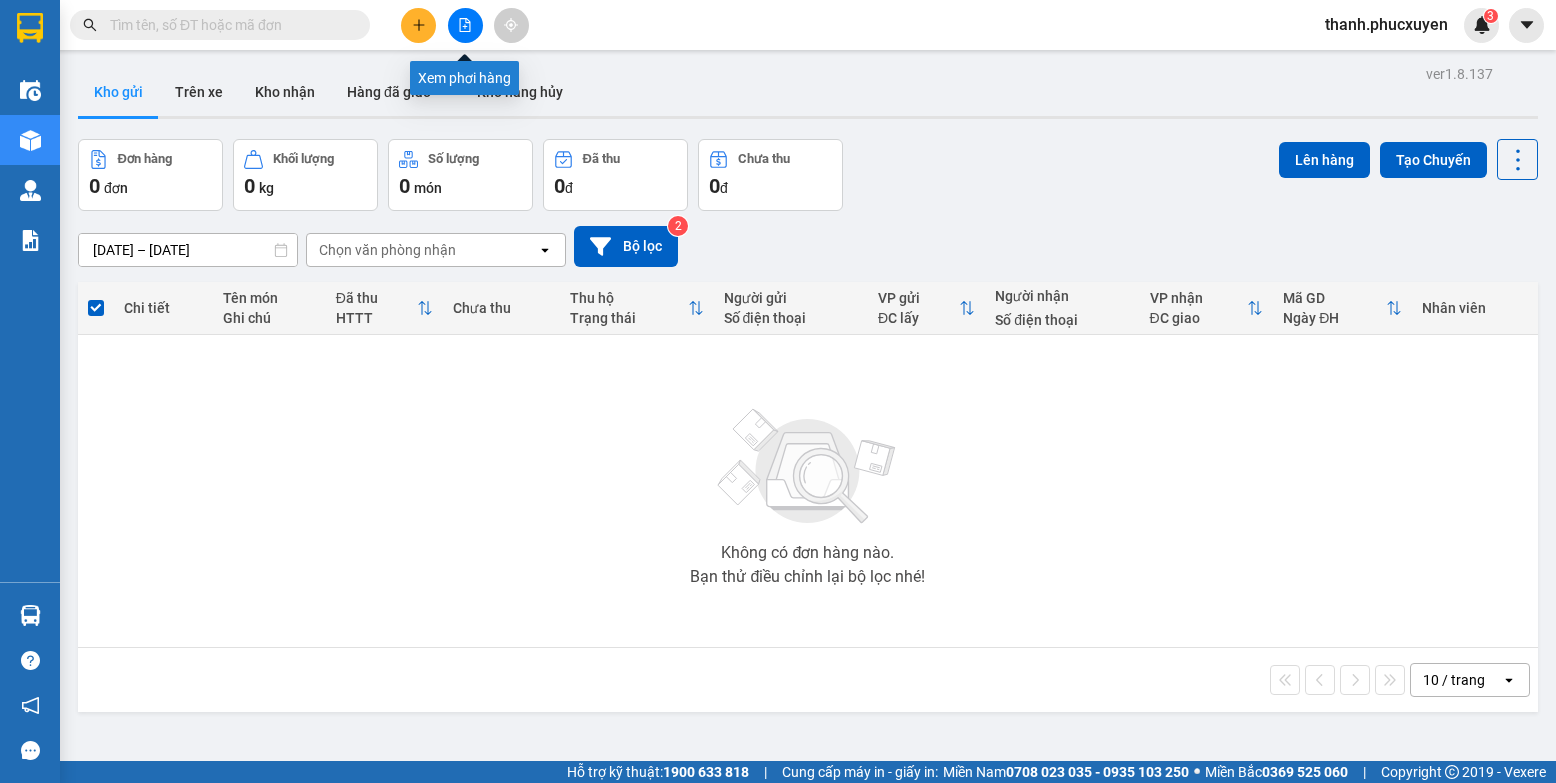 click 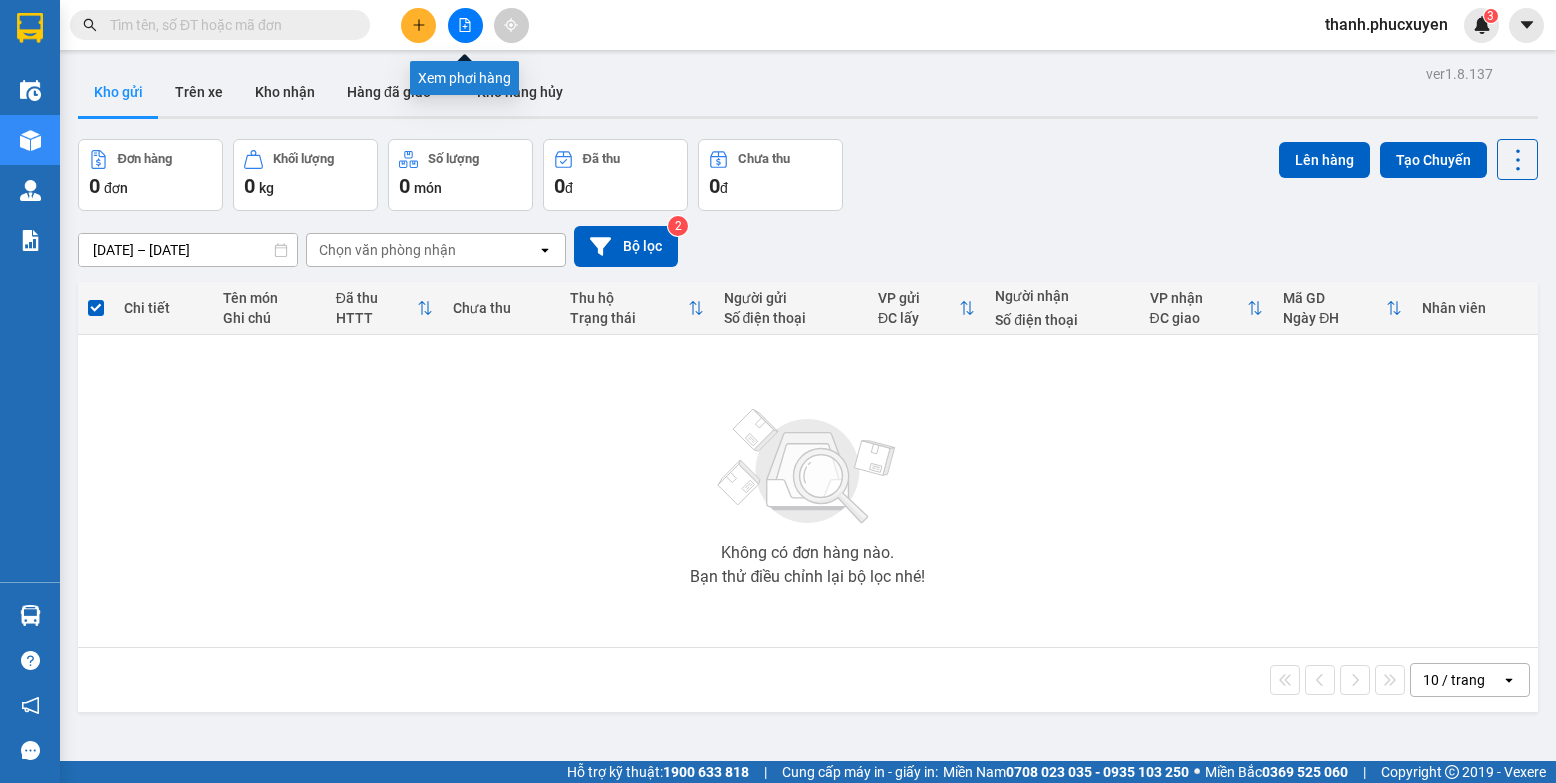 scroll, scrollTop: 0, scrollLeft: 0, axis: both 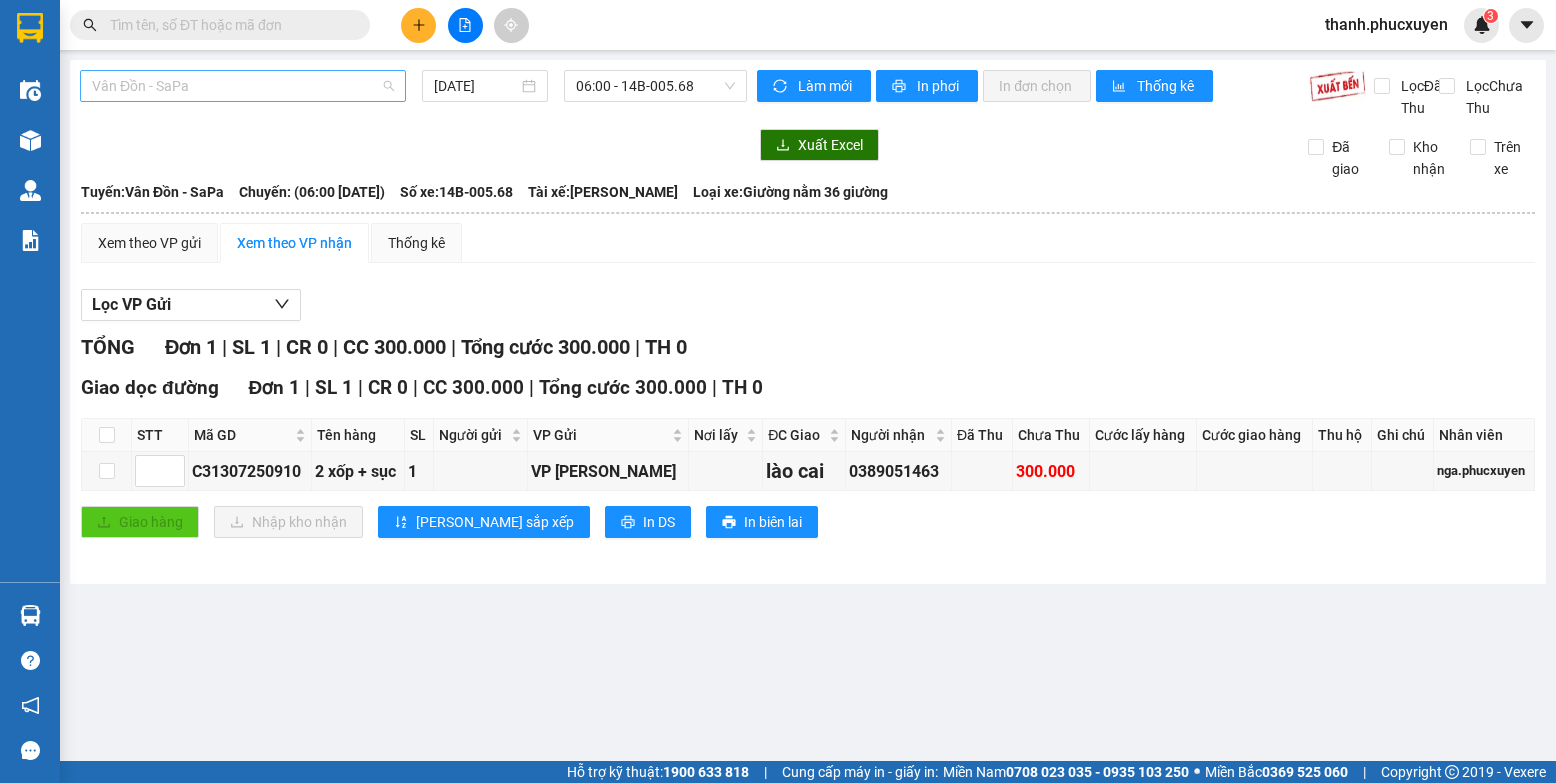 click on "Vân Đồn - SaPa" at bounding box center [243, 86] 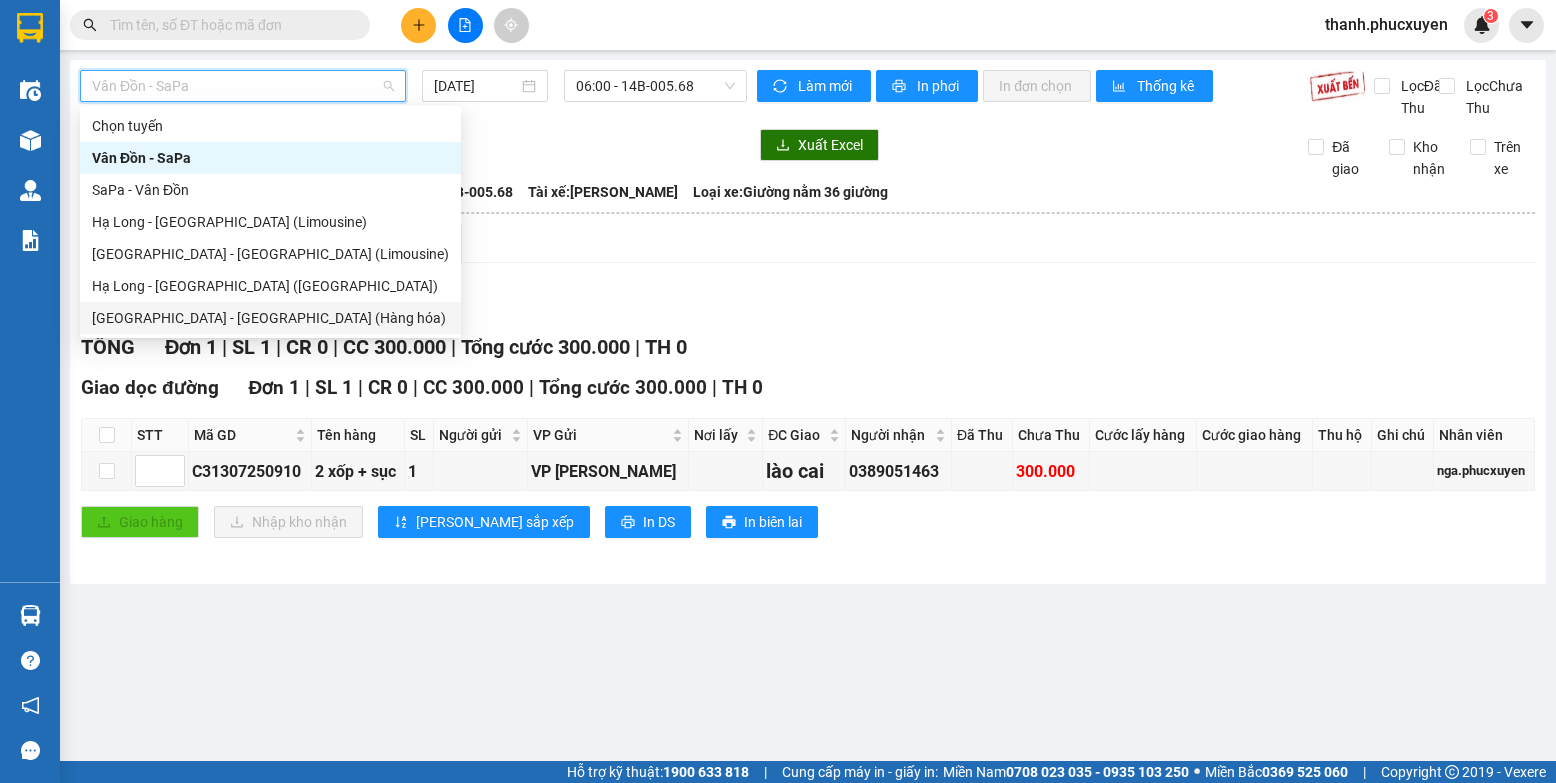 click on "[GEOGRAPHIC_DATA] - [GEOGRAPHIC_DATA] (Hàng hóa)" at bounding box center (270, 318) 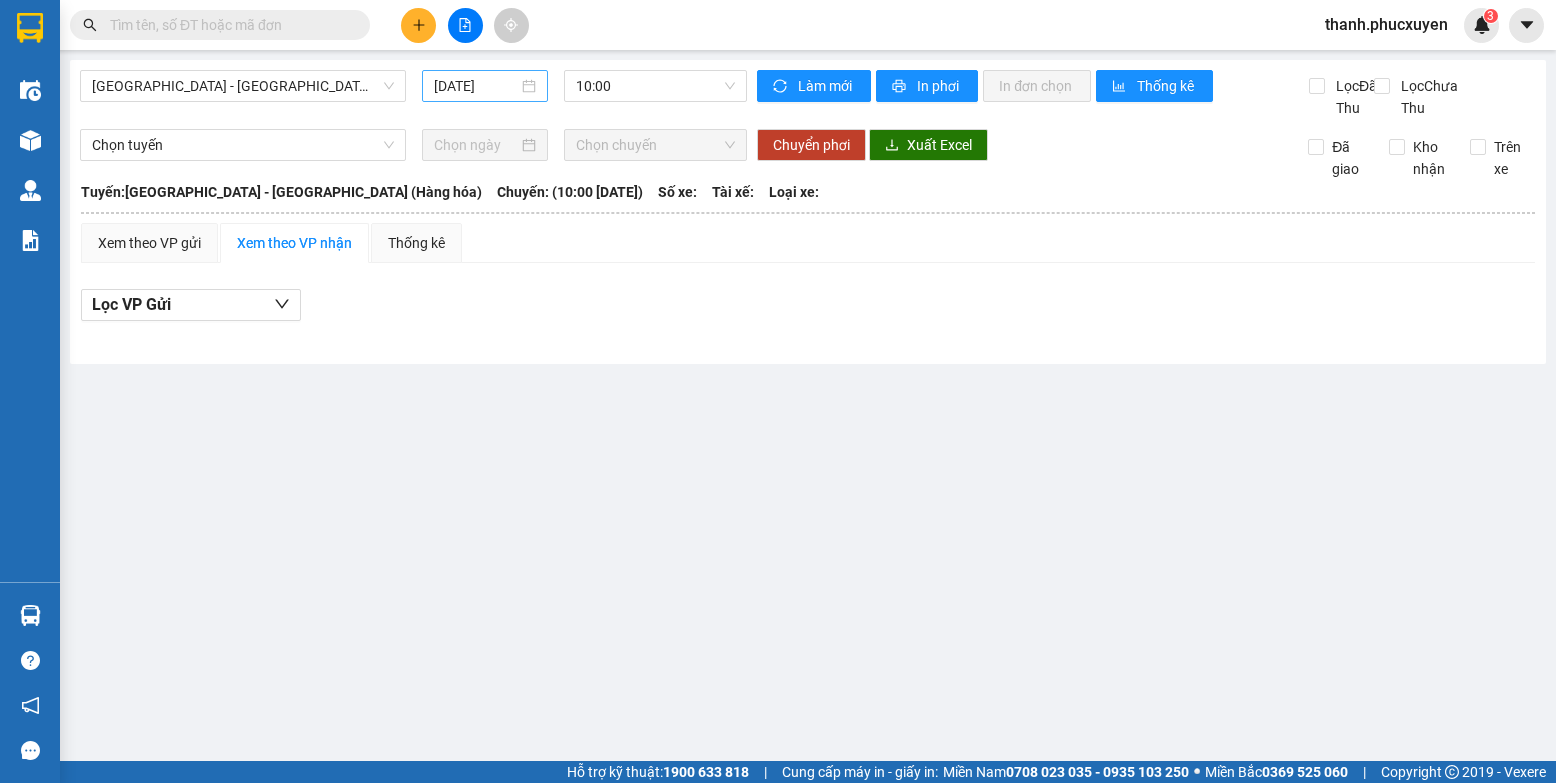 click on "[DATE]" at bounding box center [485, 86] 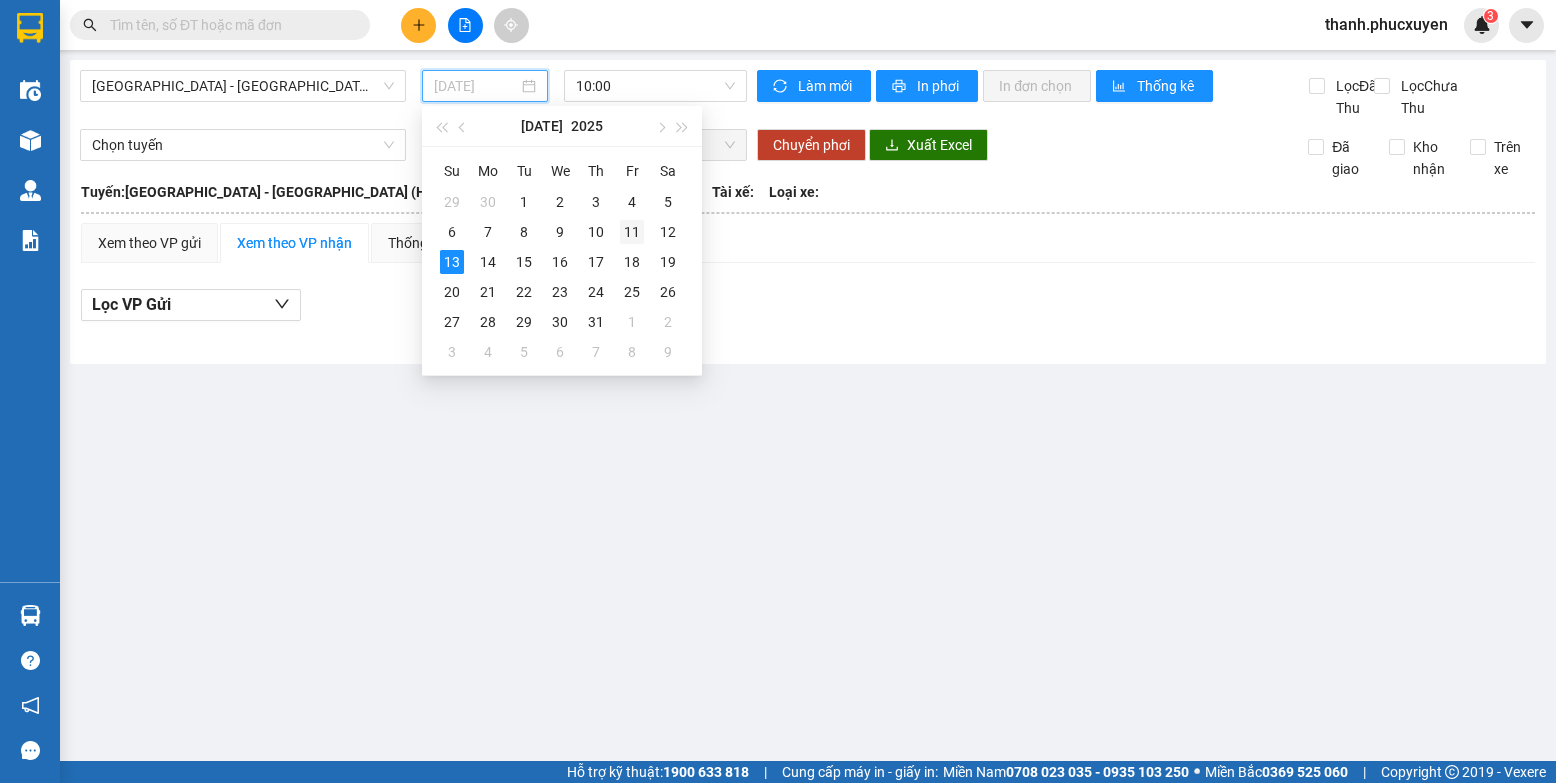 click on "11" at bounding box center (632, 232) 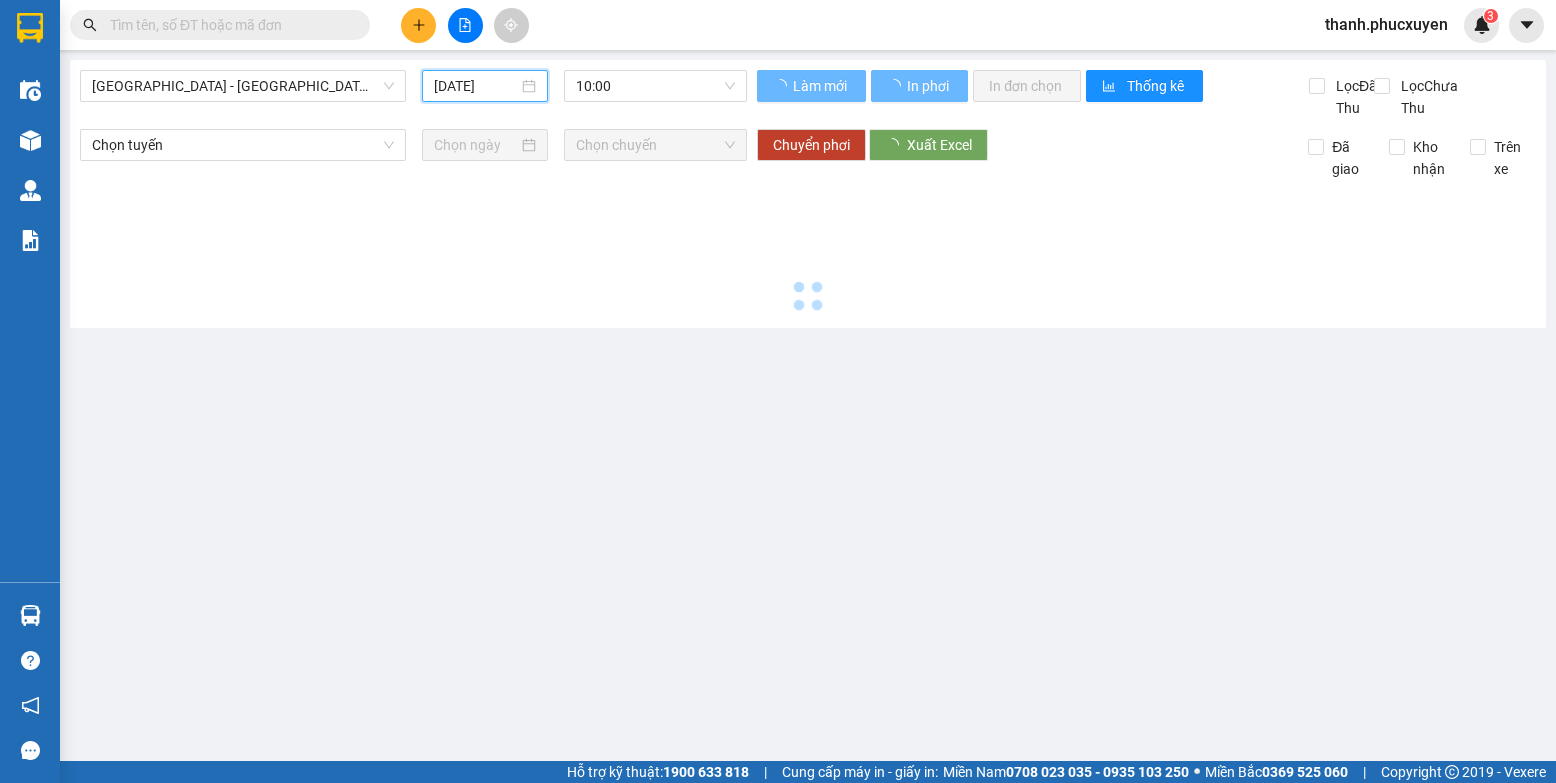 type on "[DATE]" 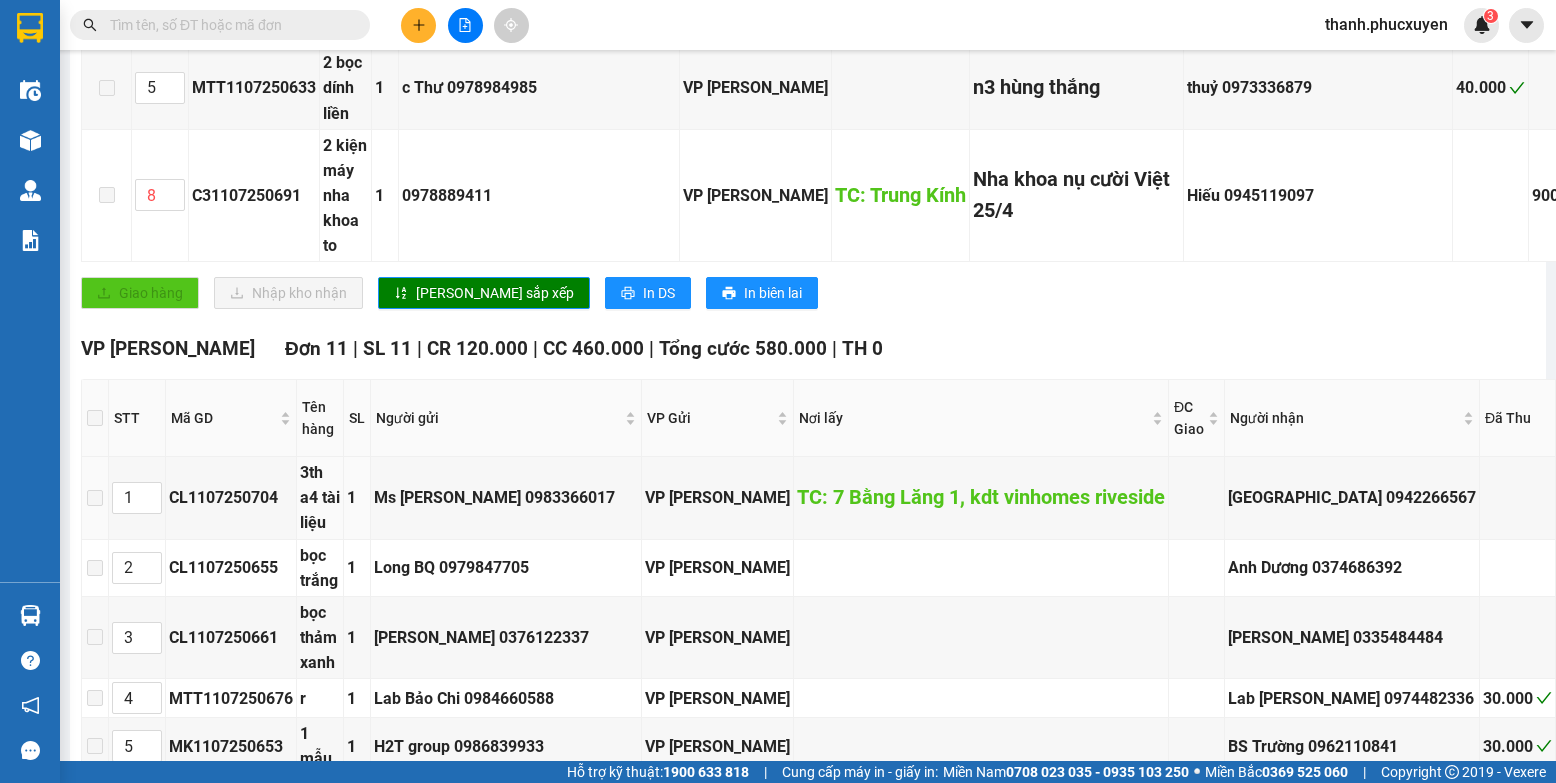 scroll, scrollTop: 900, scrollLeft: 0, axis: vertical 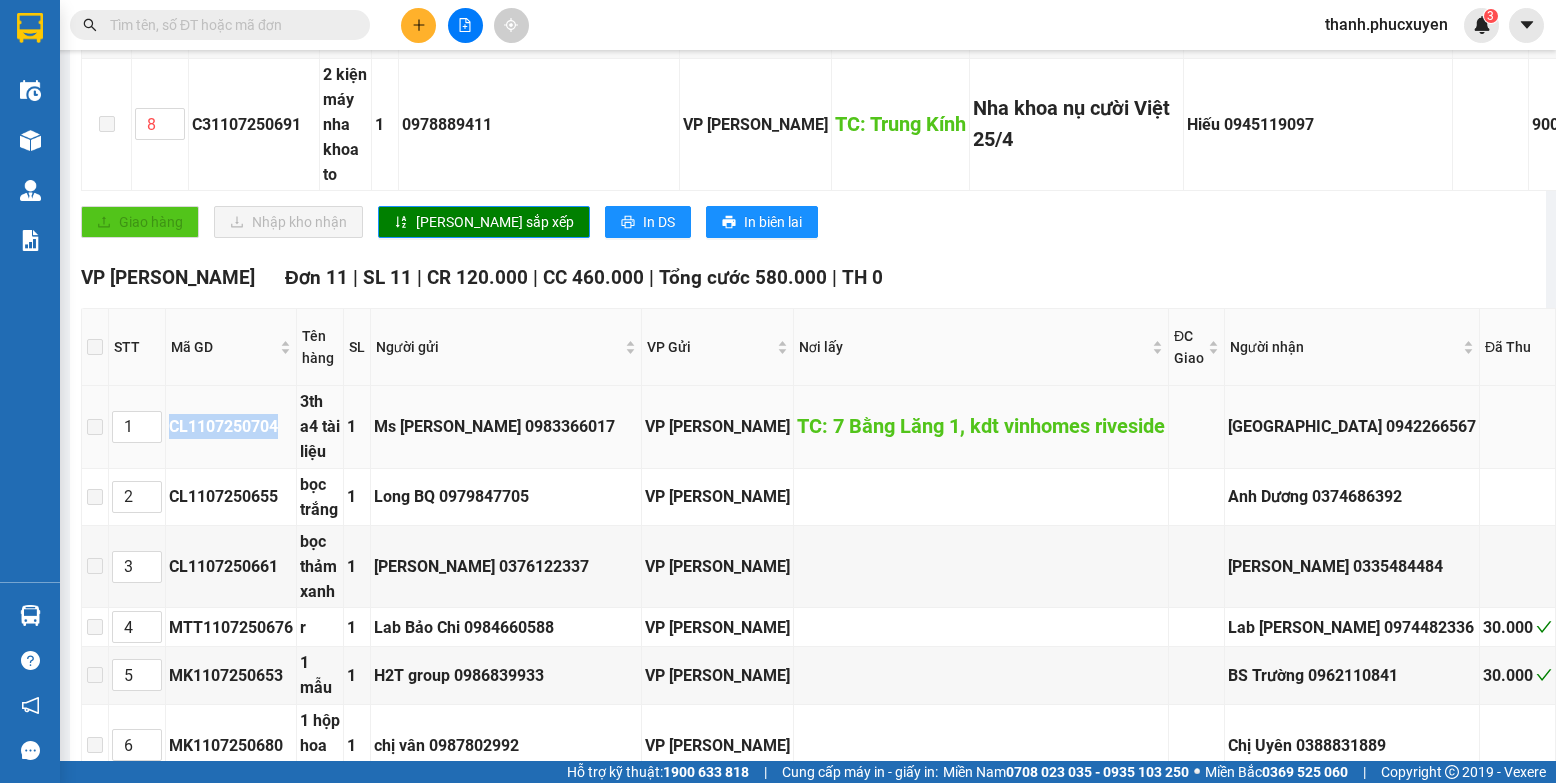 drag, startPoint x: 283, startPoint y: 300, endPoint x: 170, endPoint y: 313, distance: 113.74533 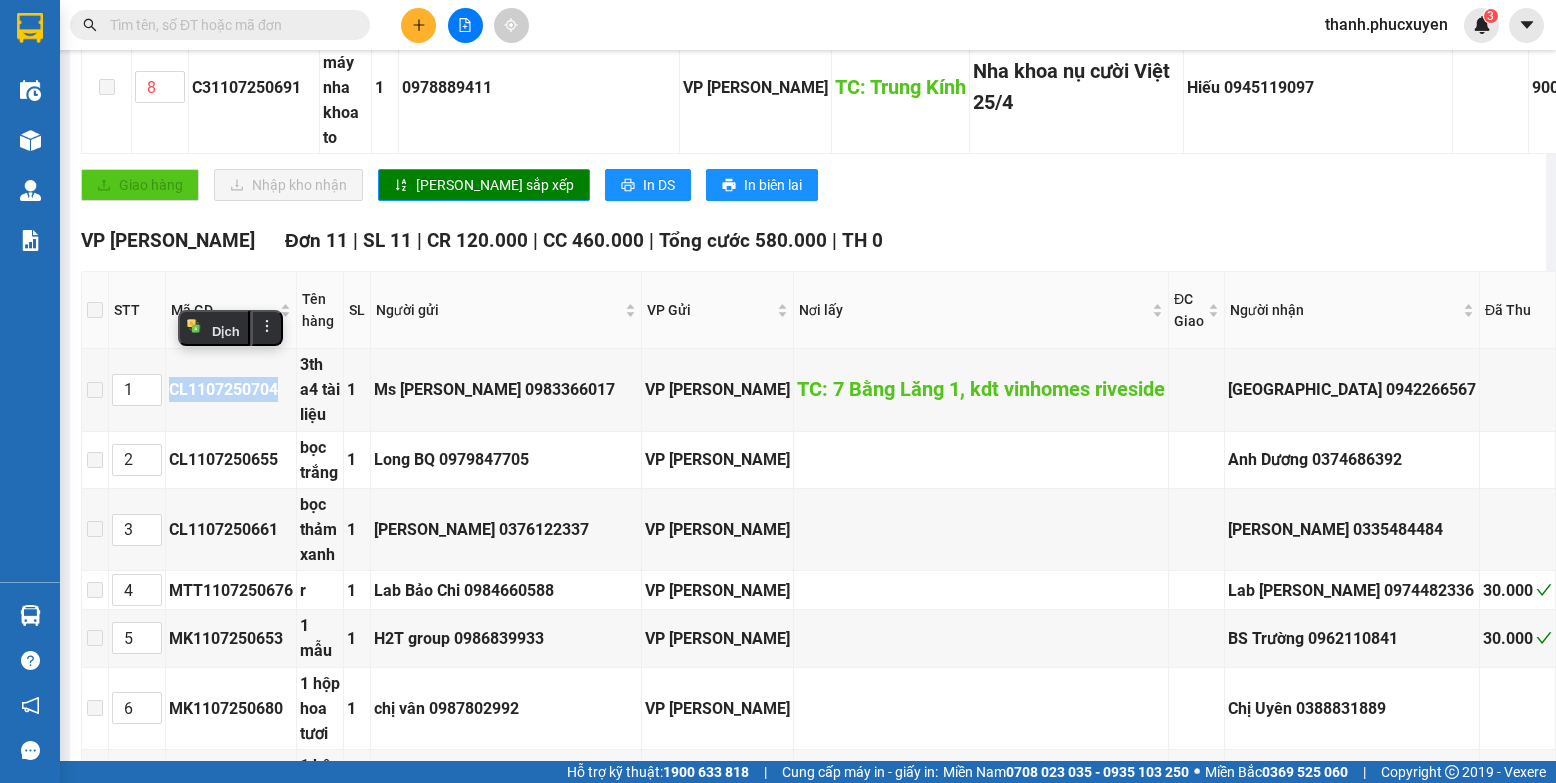 scroll, scrollTop: 823, scrollLeft: 0, axis: vertical 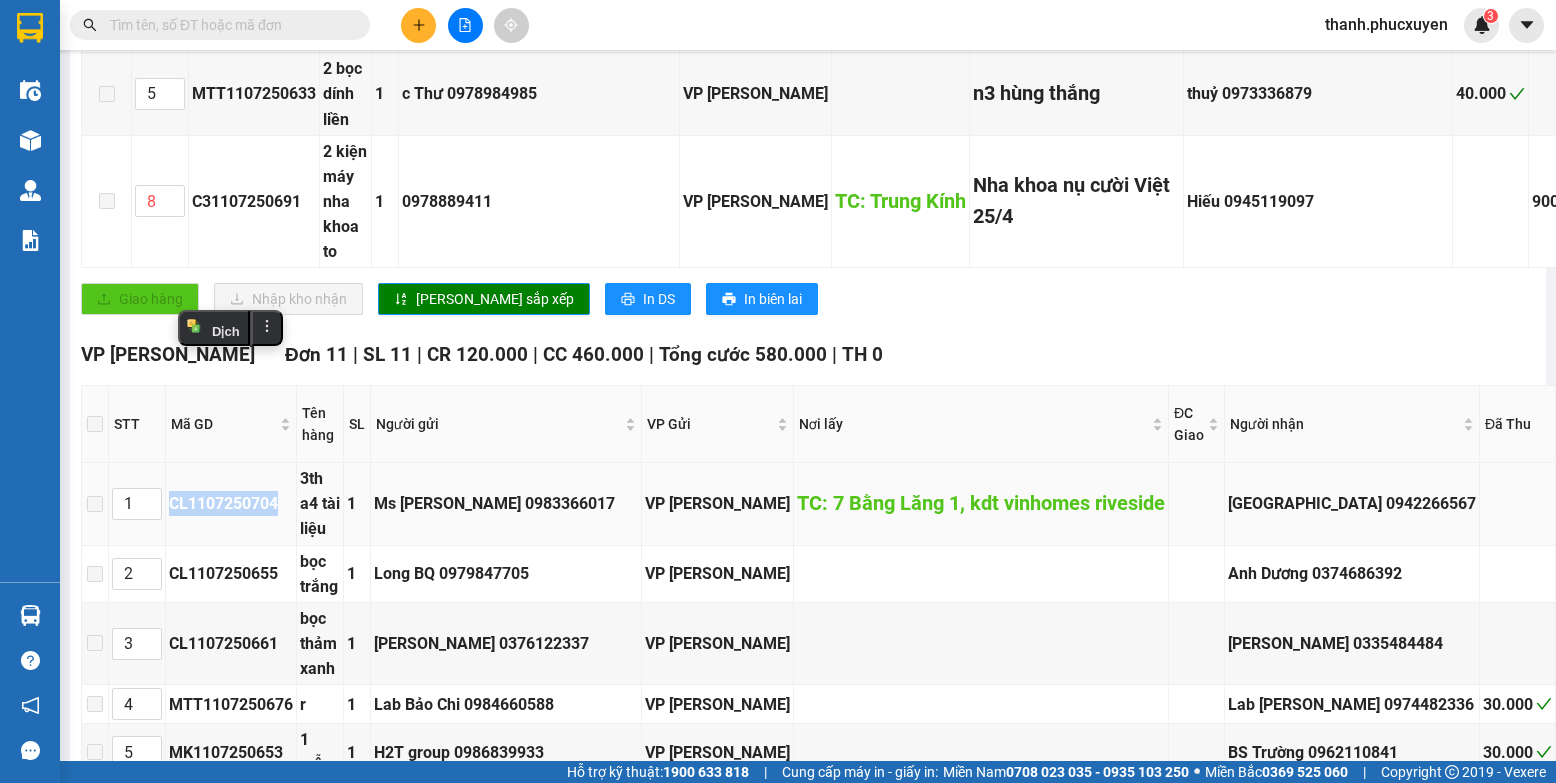 copy on "CL1107250704" 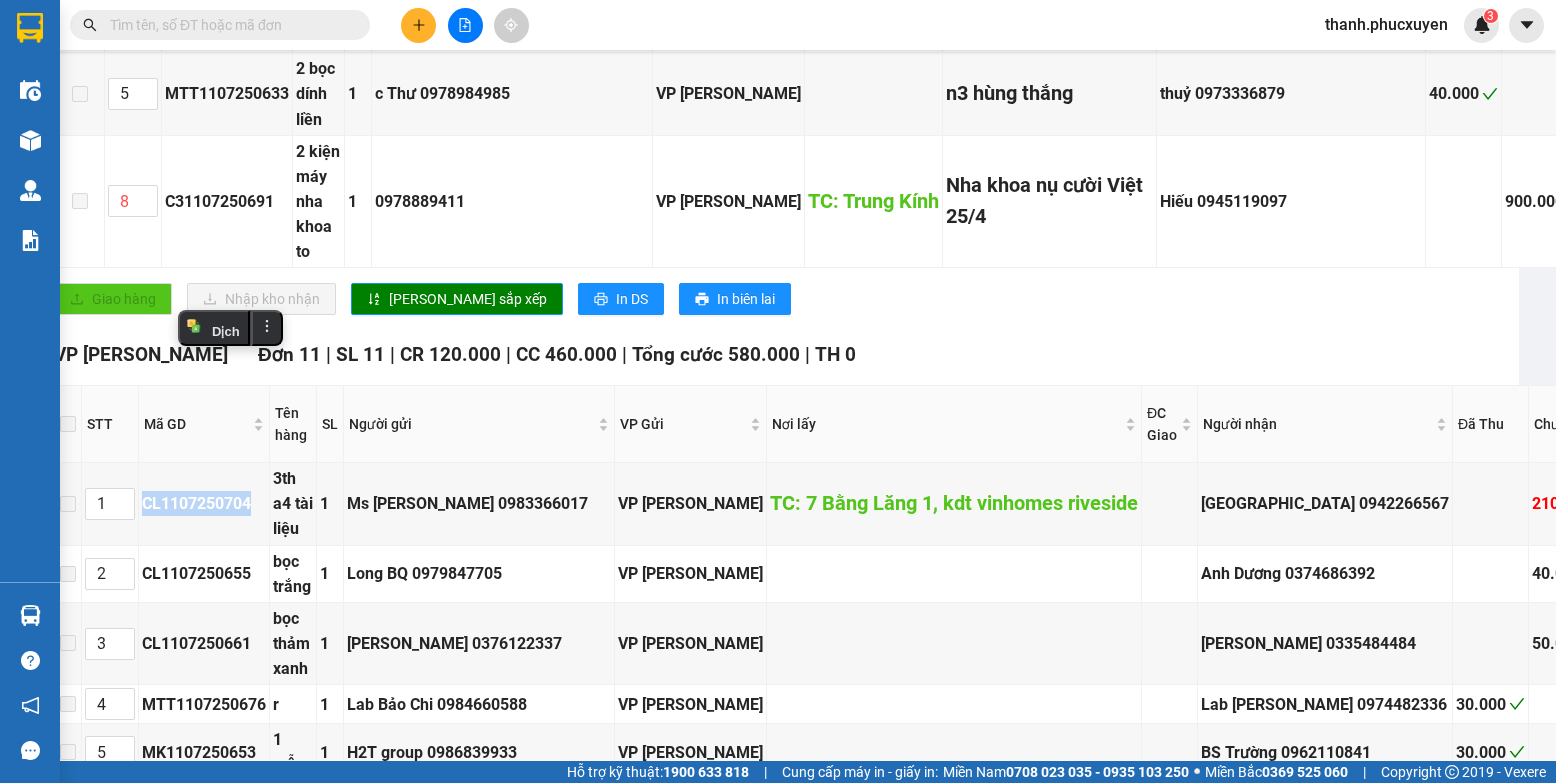 scroll, scrollTop: 823, scrollLeft: 0, axis: vertical 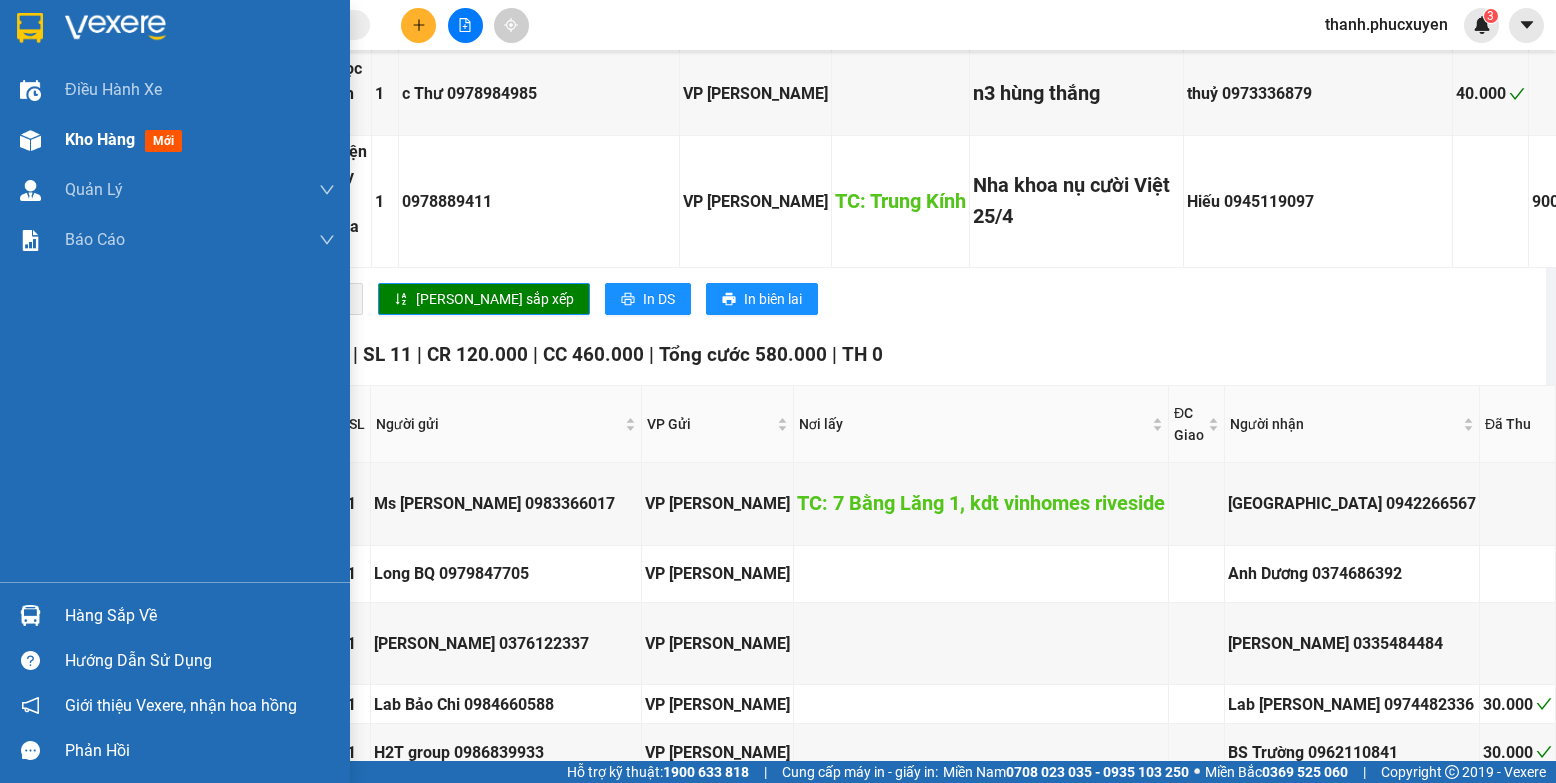 click at bounding box center (30, 140) 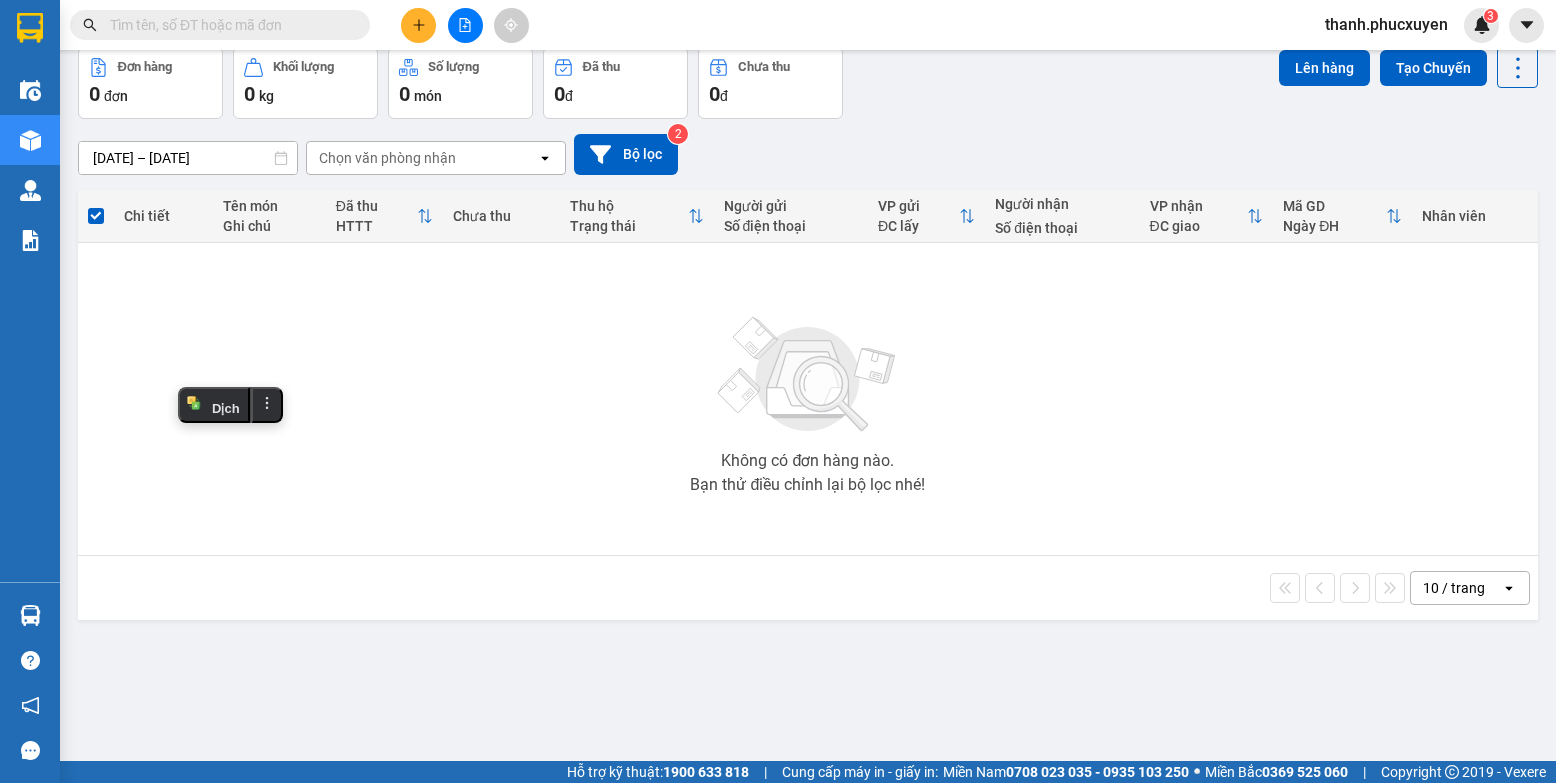 scroll, scrollTop: 0, scrollLeft: 0, axis: both 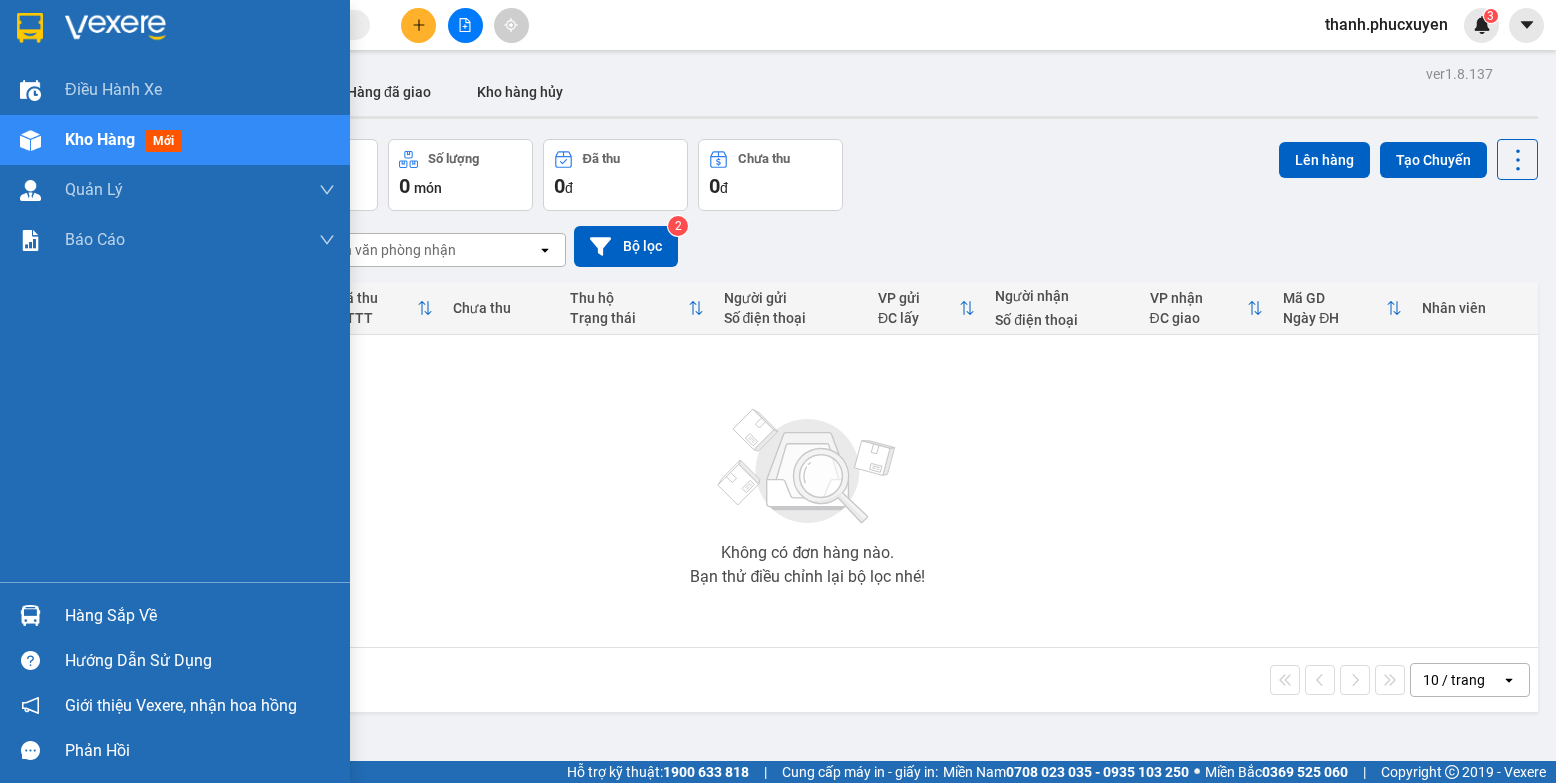 click at bounding box center (30, 615) 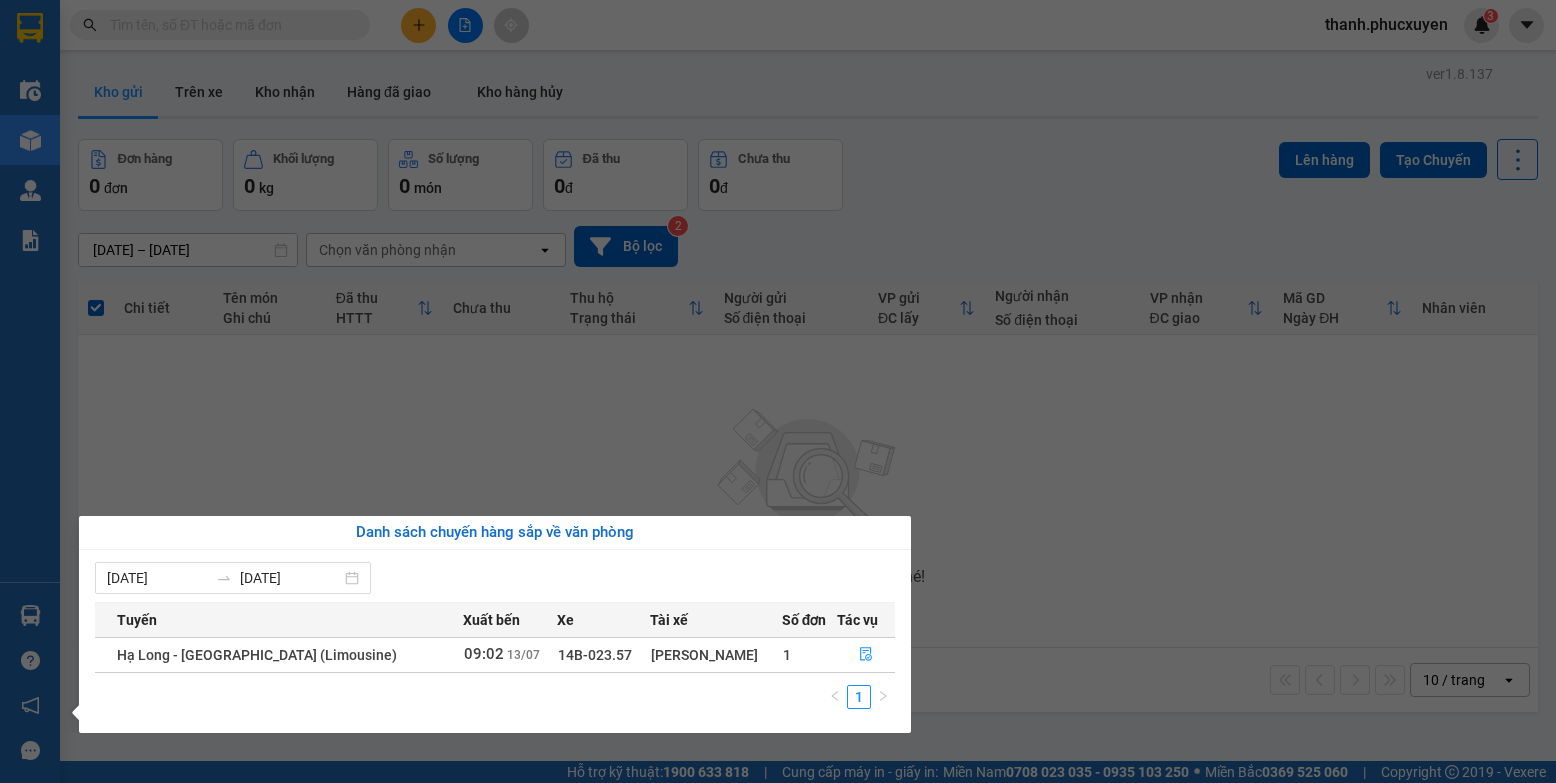 click on "Kết quả tìm kiếm ( 0 )  Bộ lọc  Thuộc VP này No Data thanh.phucxuyen 3     Điều hành xe     Kho hàng mới     Quản [PERSON_NAME] lý thu hộ Quản lý chuyến Quản lý khách hàng Quản lý khách hàng mới Quản lý giao nhận mới Quản lý kiểm kho     Báo cáo  11. Báo cáo đơn giao nhận nội bộ 1. Chi tiết đơn hàng văn phòng 12. Thống kê đơn đối tác 2. Tổng doanh thu theo từng văn phòng 3. Thống kê đơn hàng toàn nhà xe  4. Báo cáo dòng tiền theo nhân viên 5. Doanh thu thực tế chi tiết theo phòng hàng  8. Thống kê nhận và gửi hàng theo văn phòng 9. Thống kê chi tiết đơn hàng theo văn phòng gửi Báo cáo Dòng tiền Thực thu của Nhân viên (Tách cước) Hàng sắp về Hướng dẫn sử dụng Giới thiệu Vexere, nhận hoa hồng Phản hồi Phần mềm hỗ trợ bạn tốt chứ? ver  1.8.137 Kho gửi Trên xe Kho nhận Hàng đã giao Kho hàng hủy Đơn hàng 0 đơn 0 kg" at bounding box center [778, 391] 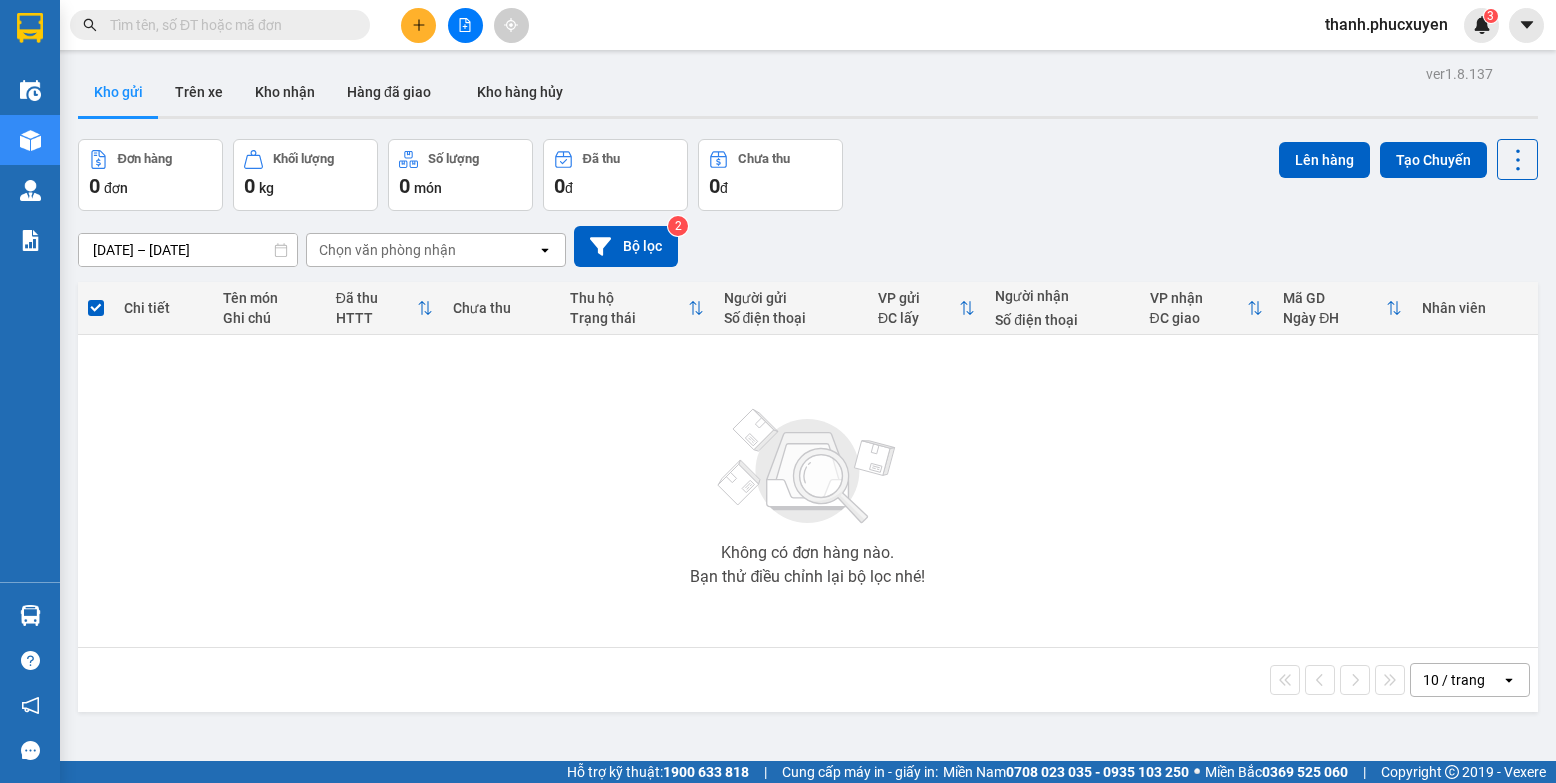 click at bounding box center [228, 25] 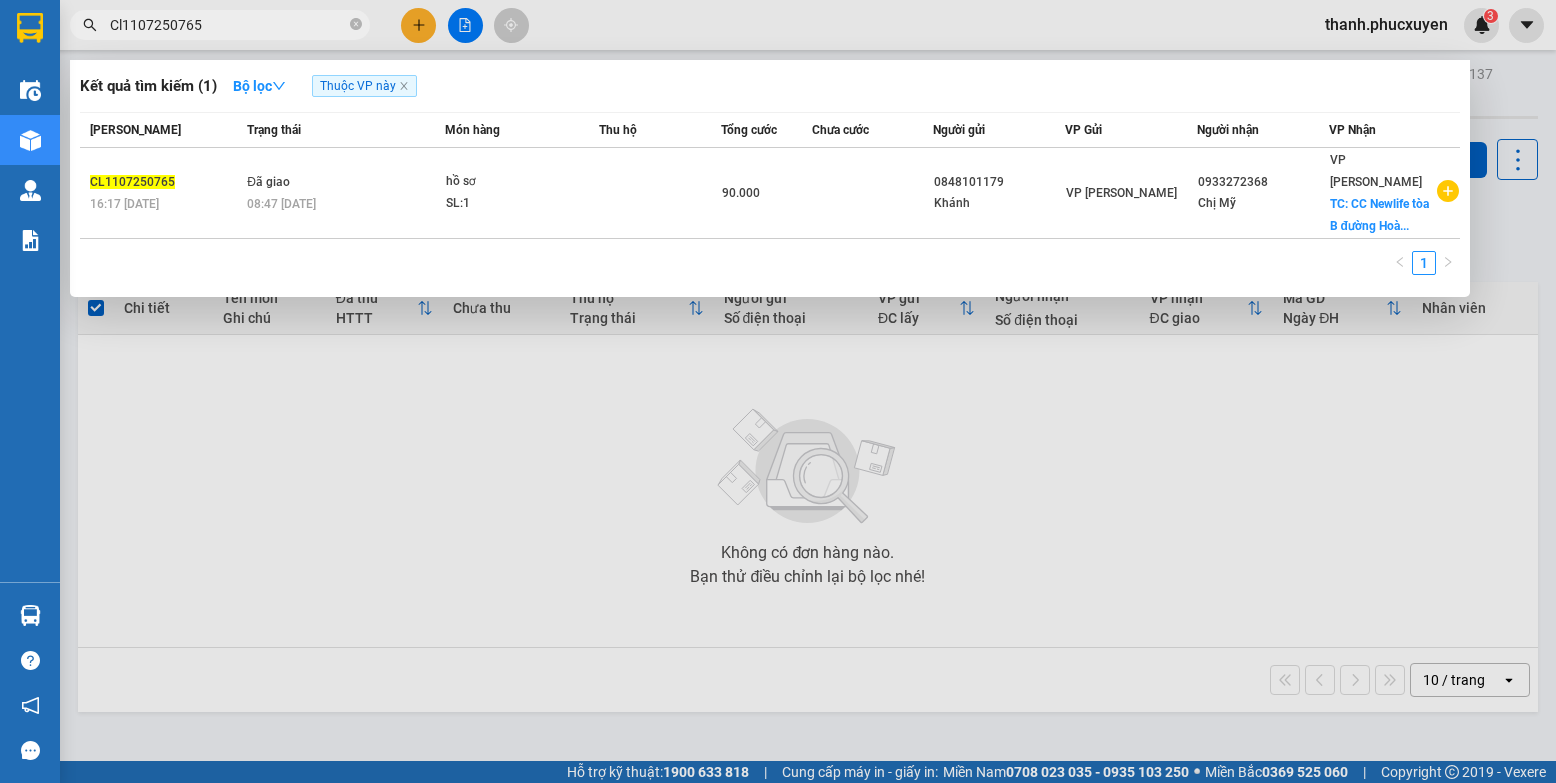 drag, startPoint x: 231, startPoint y: 17, endPoint x: 108, endPoint y: -9, distance: 125.71794 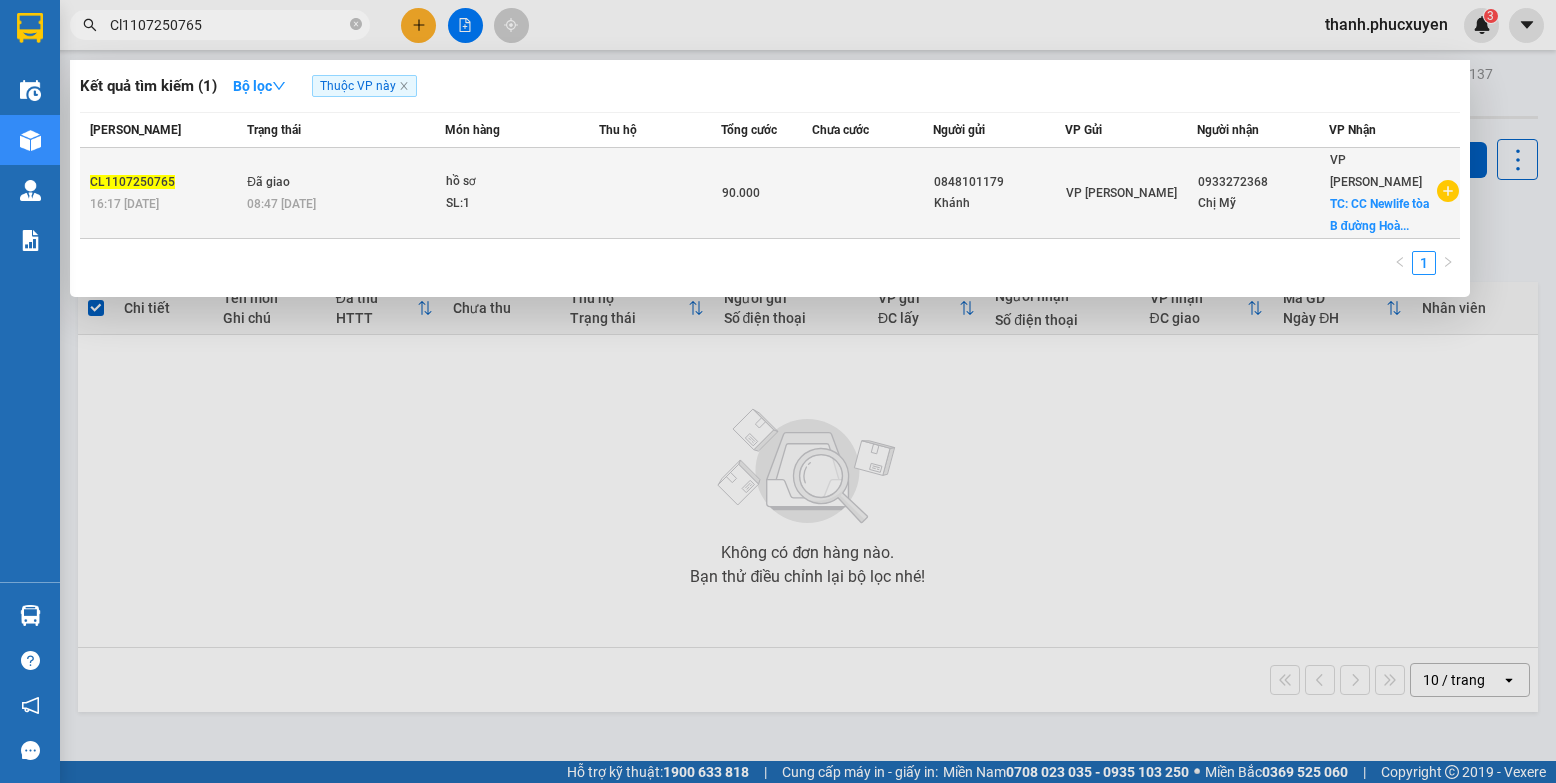 type on "Cl1107250765" 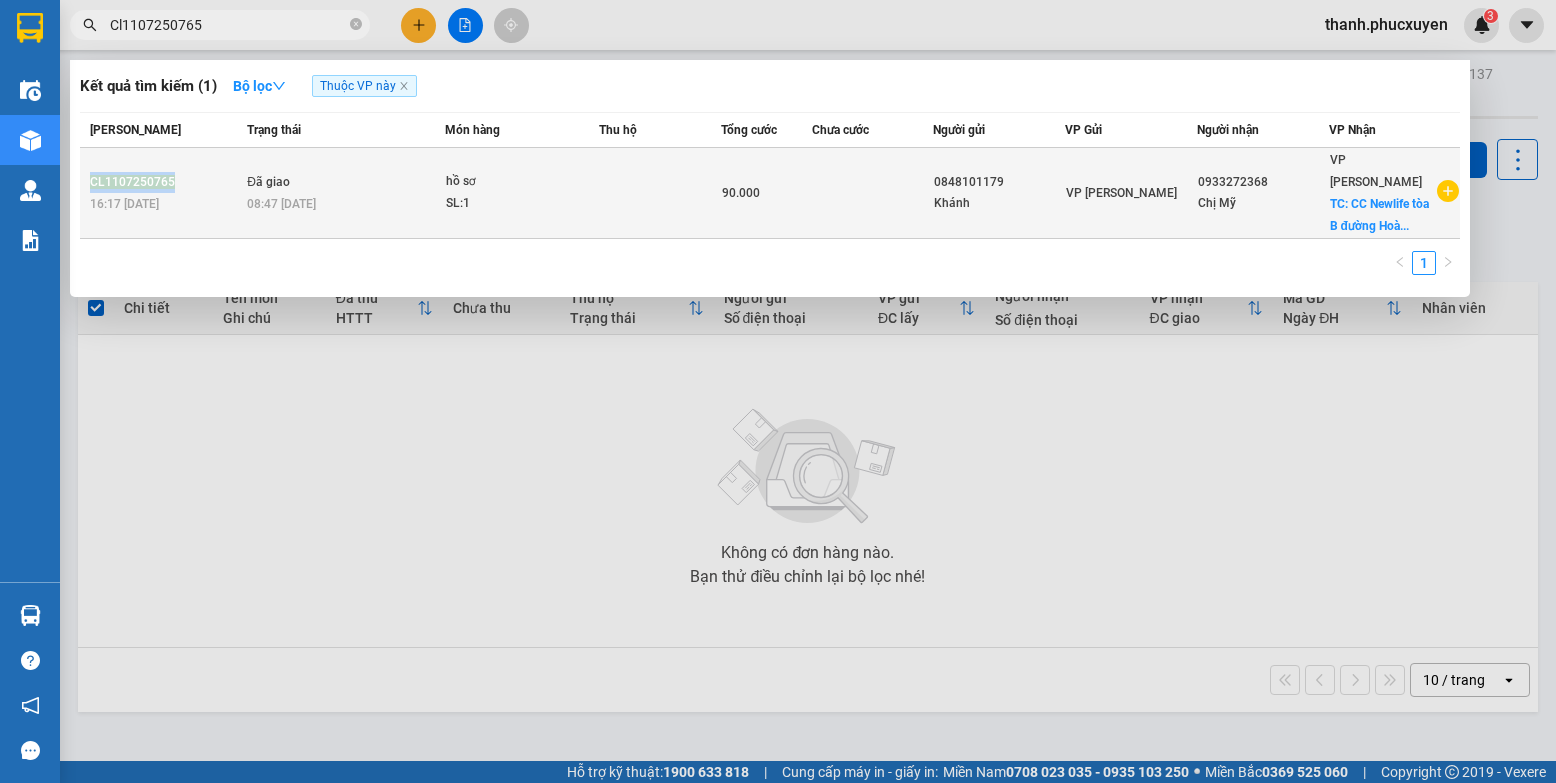 drag, startPoint x: 172, startPoint y: 178, endPoint x: 93, endPoint y: 177, distance: 79.00633 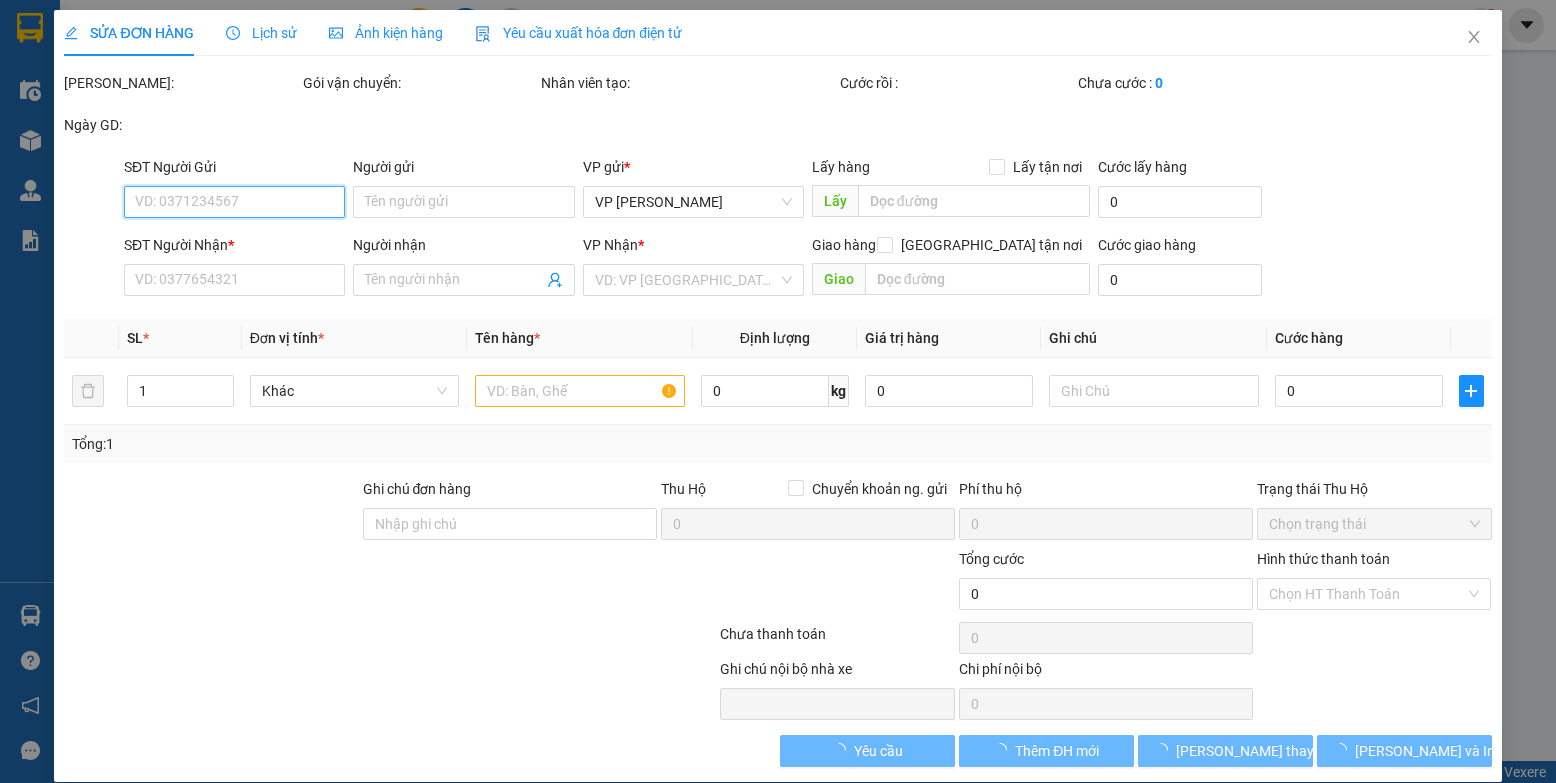 type on "0848101179" 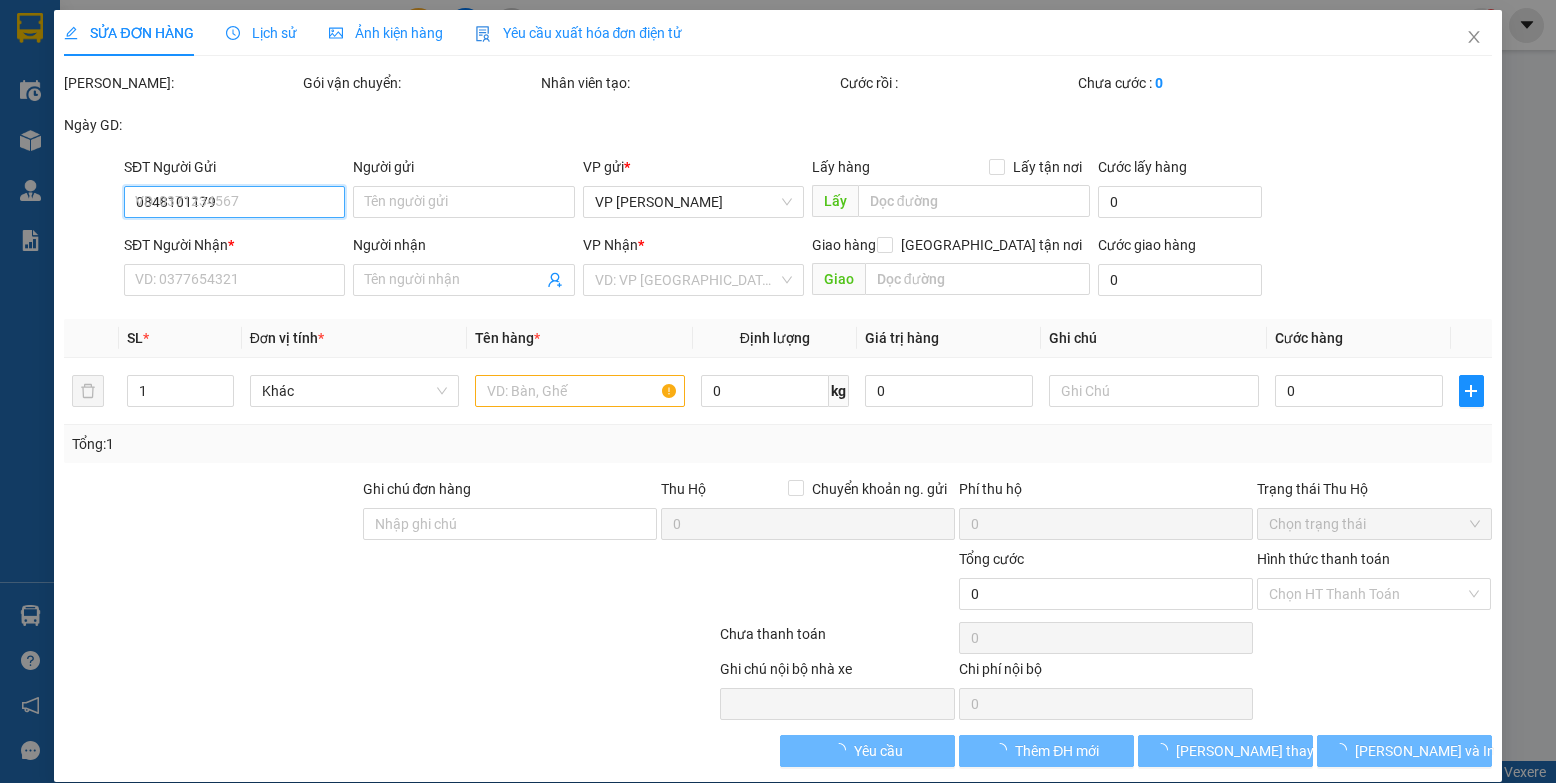 type on "Khánh" 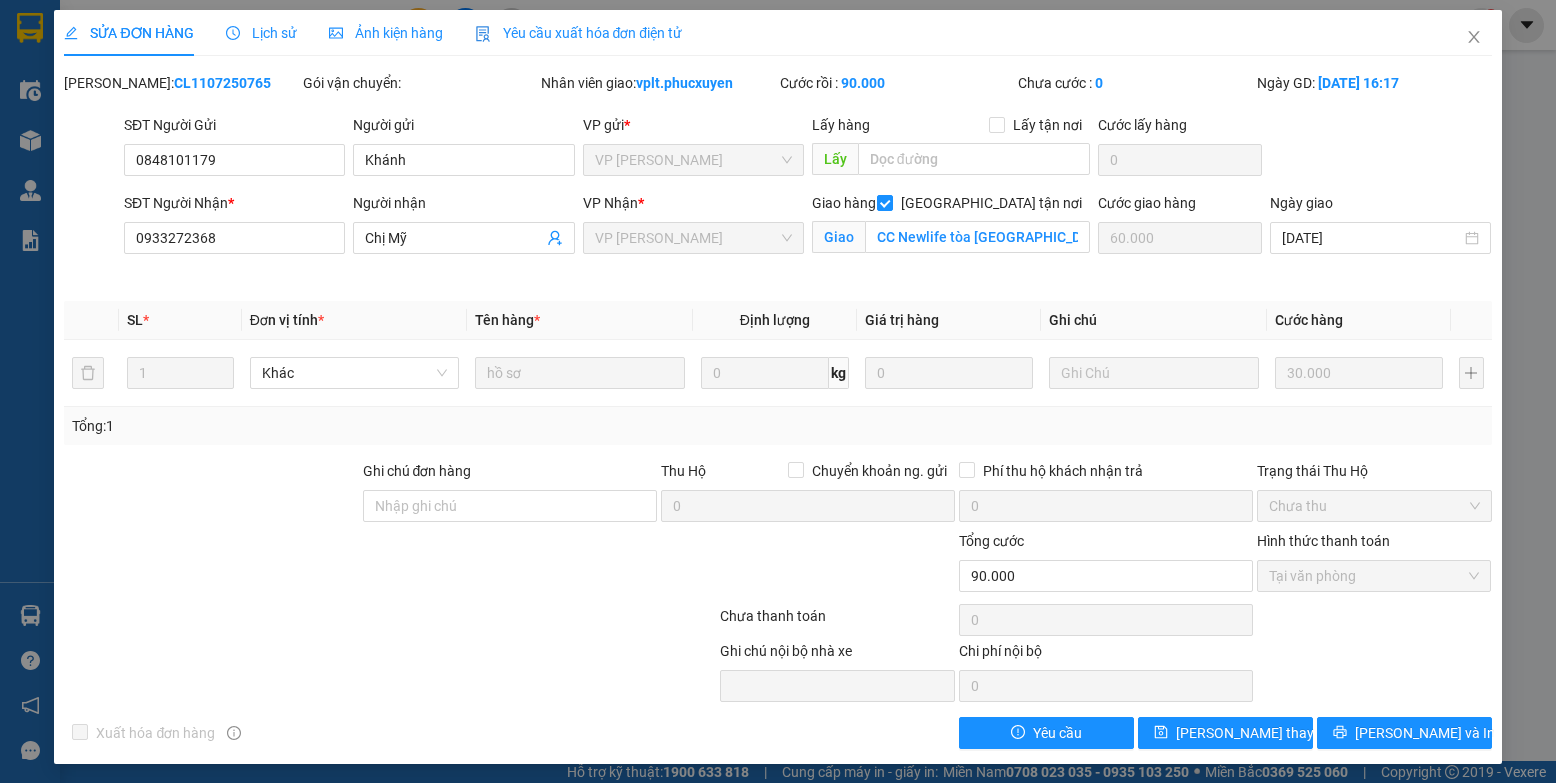 drag, startPoint x: 220, startPoint y: 89, endPoint x: 115, endPoint y: 90, distance: 105.00476 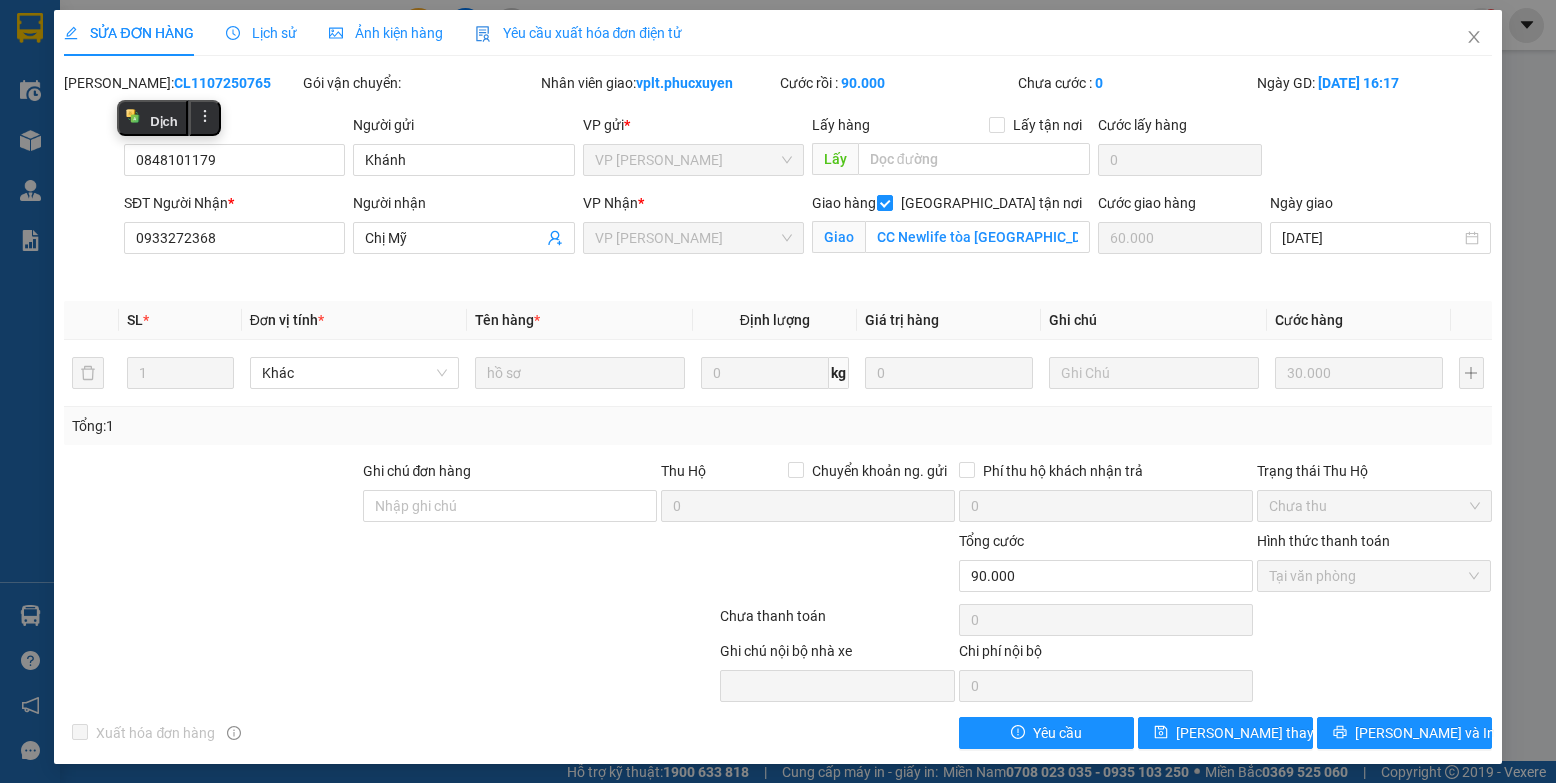 copy on "CL1107250765" 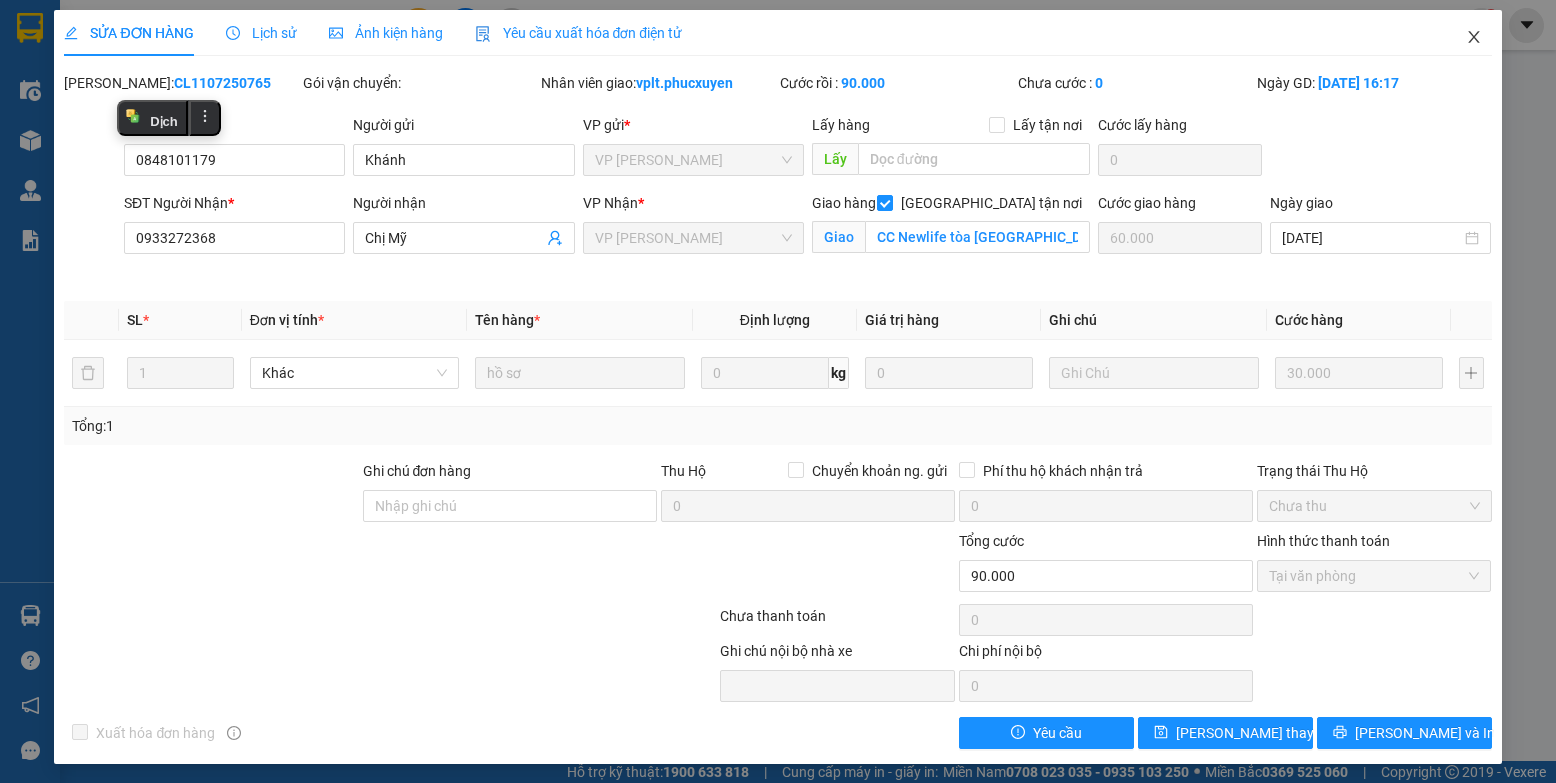 click at bounding box center (1474, 38) 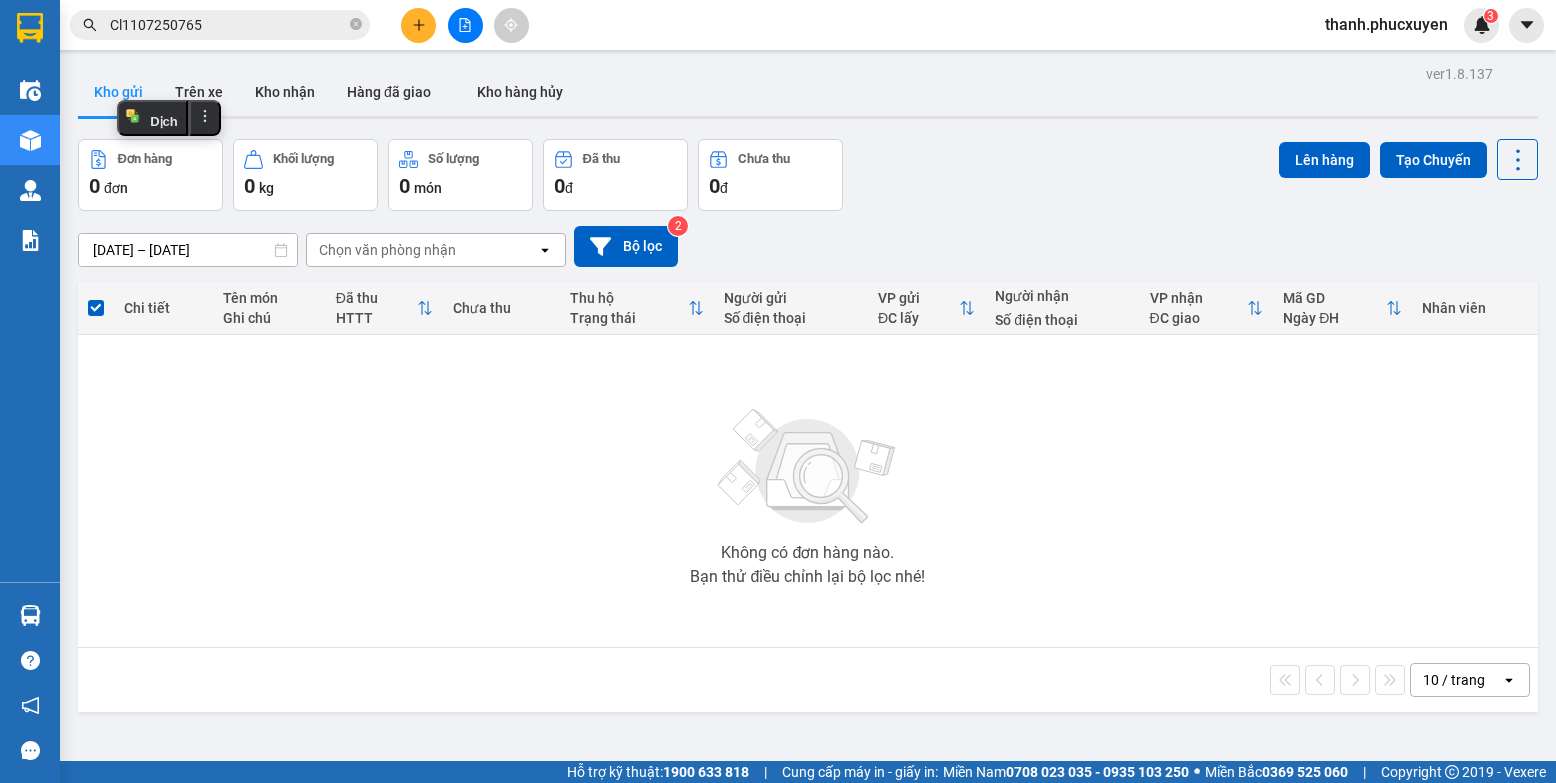 click 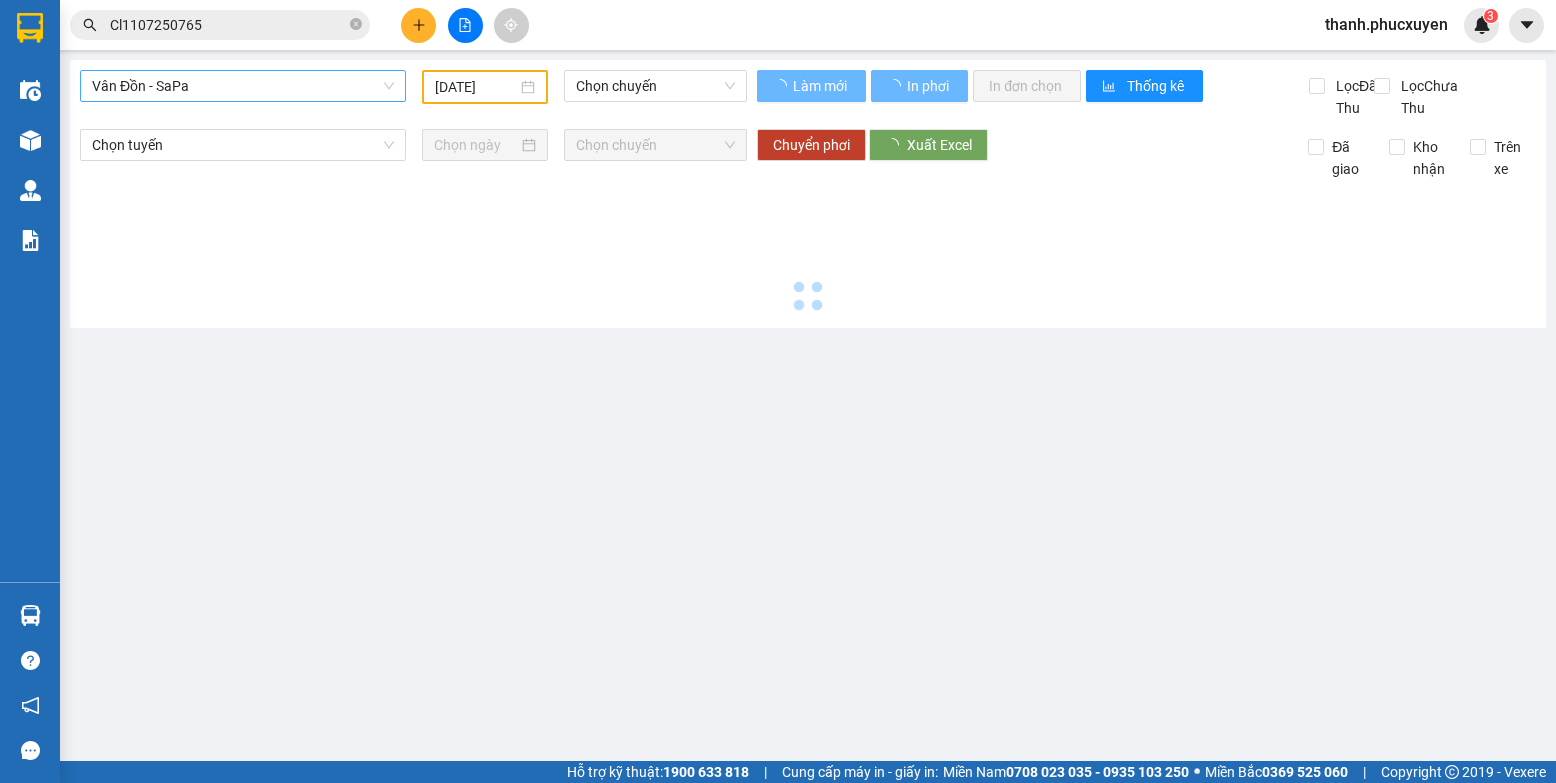 click on "Vân Đồn - SaPa" at bounding box center (243, 86) 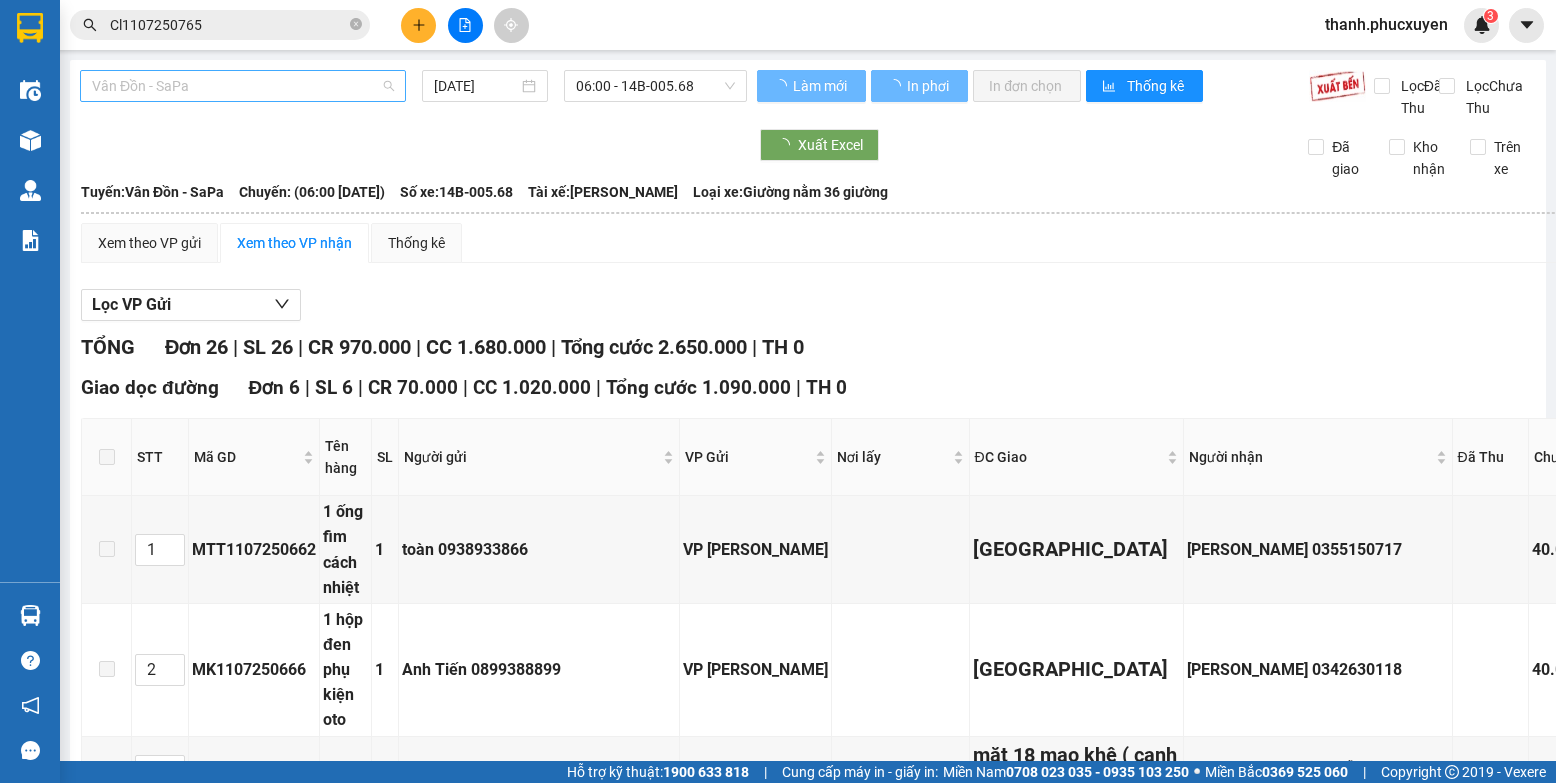 type on "[DATE]" 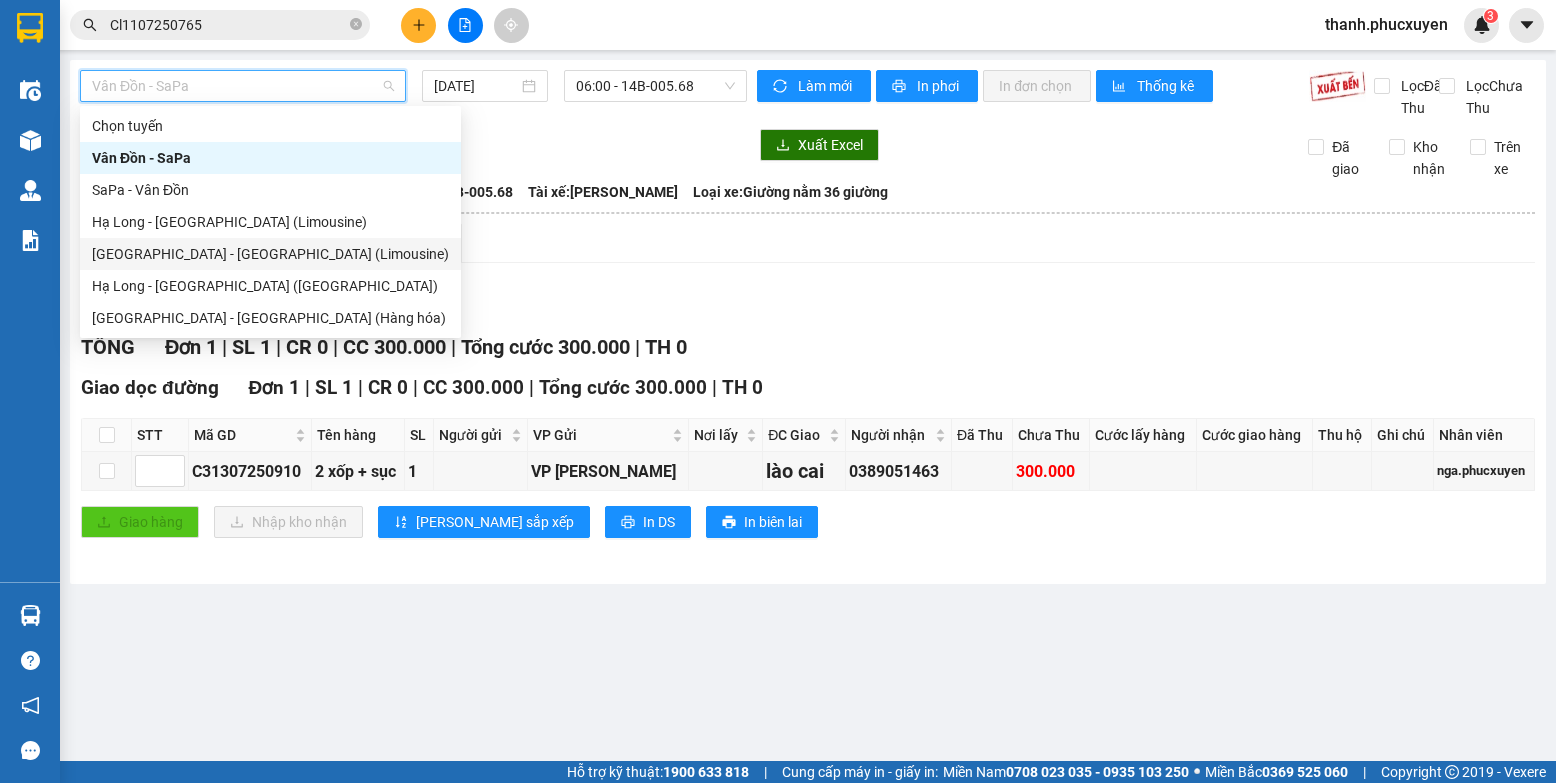 click on "[GEOGRAPHIC_DATA] - [GEOGRAPHIC_DATA] (Limousine)" at bounding box center [270, 254] 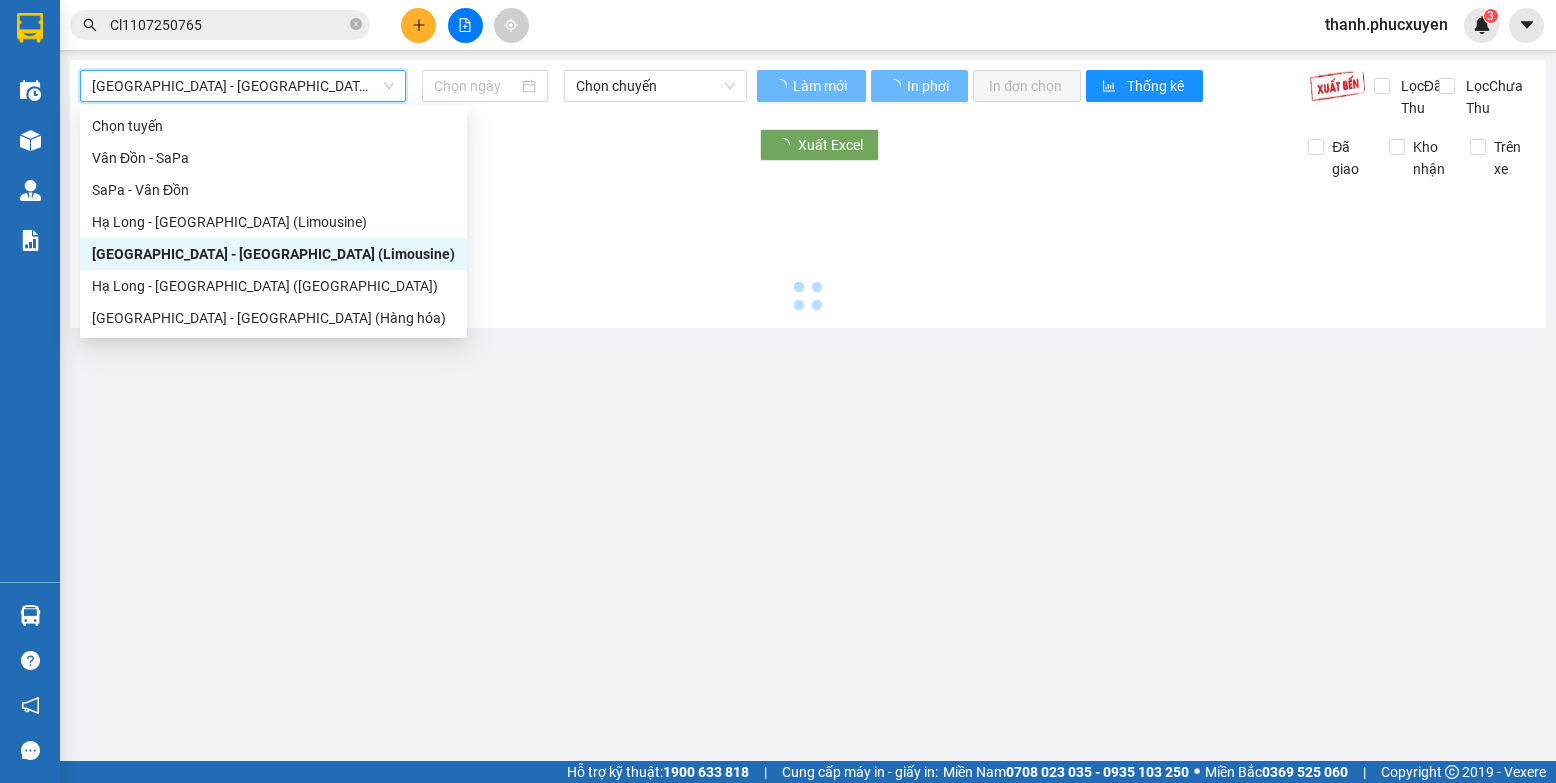 type on "[DATE]" 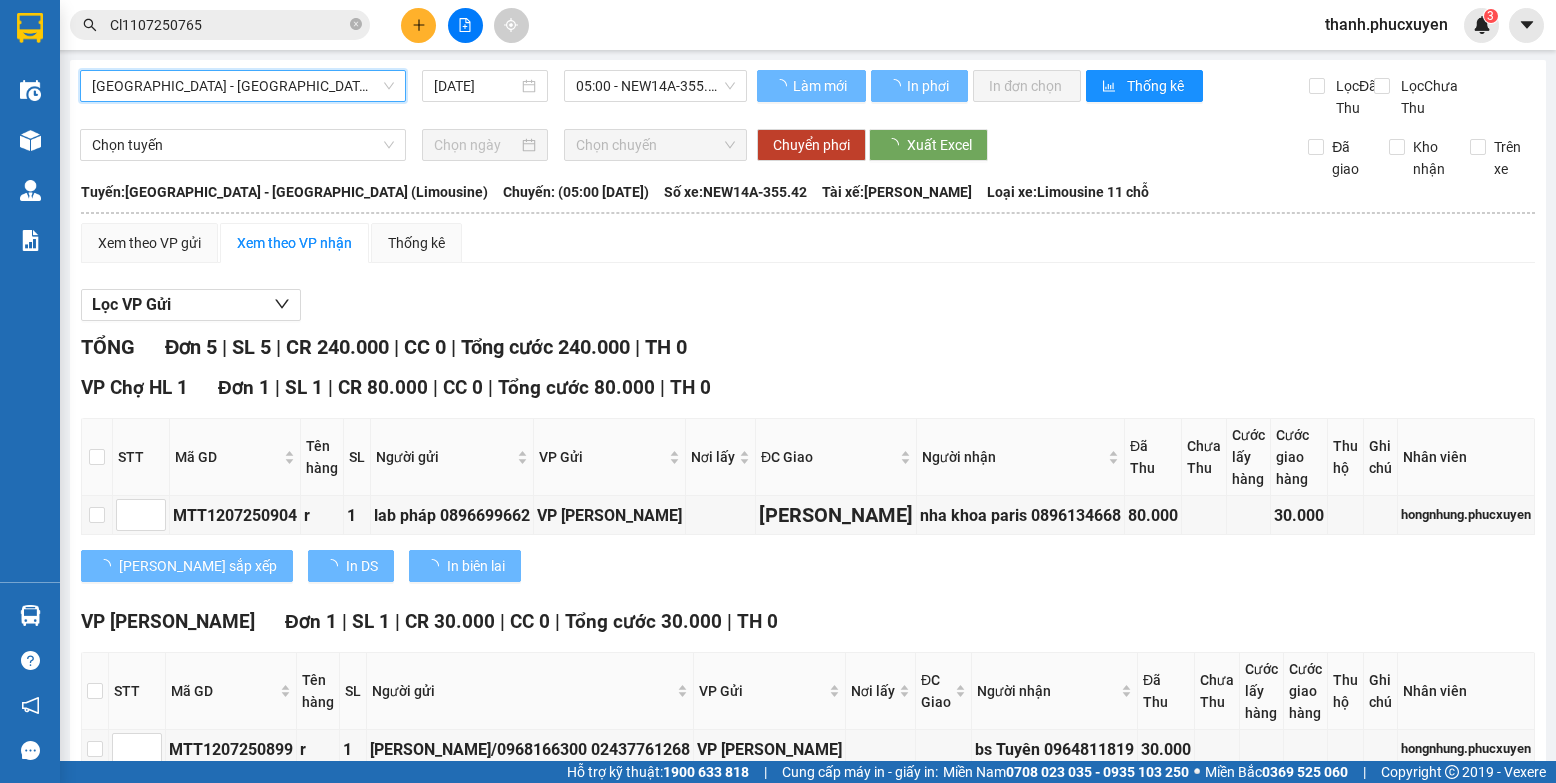 click on "05:00     - NEW14A-355.42" at bounding box center [655, 86] 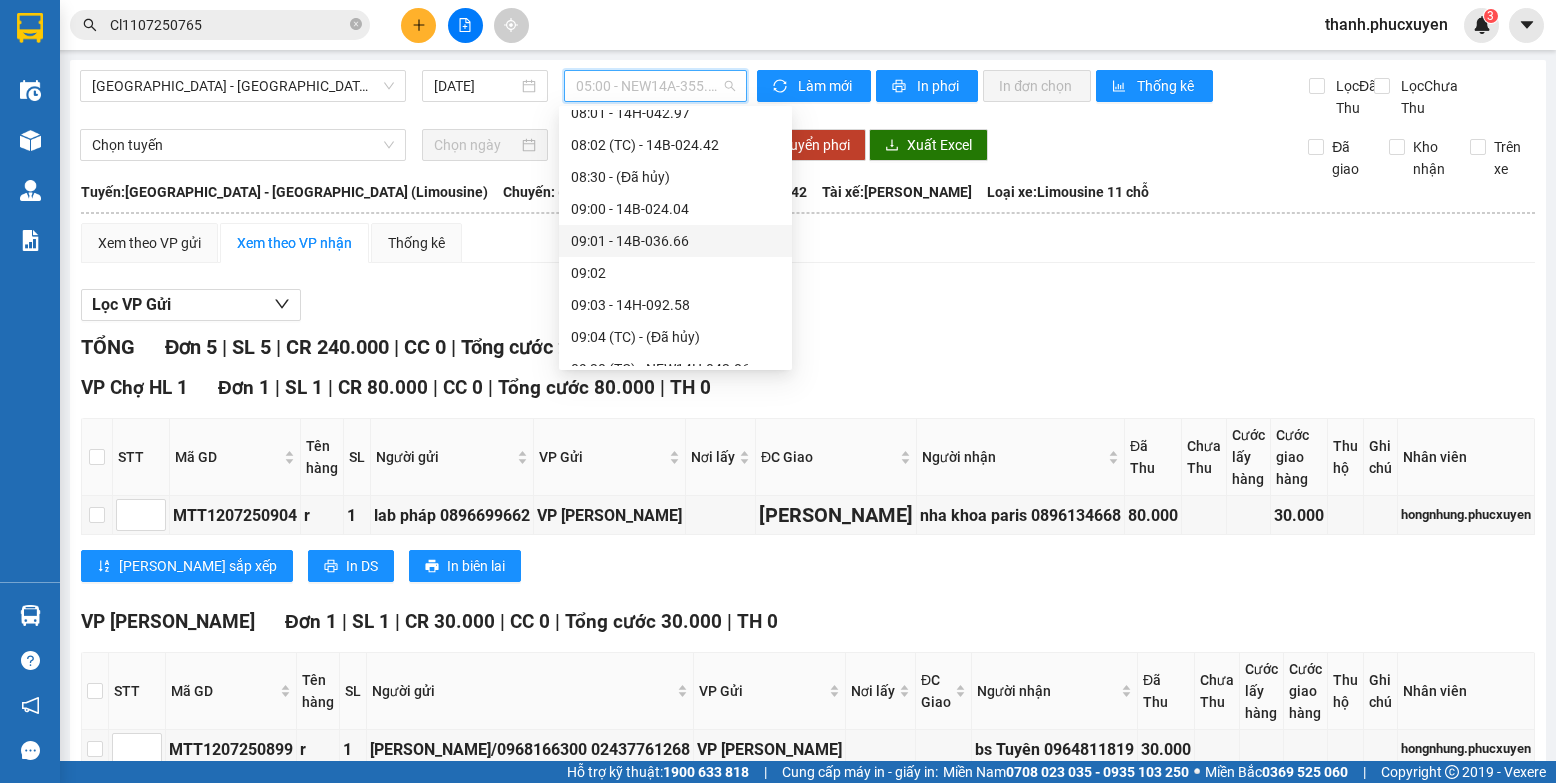 scroll, scrollTop: 400, scrollLeft: 0, axis: vertical 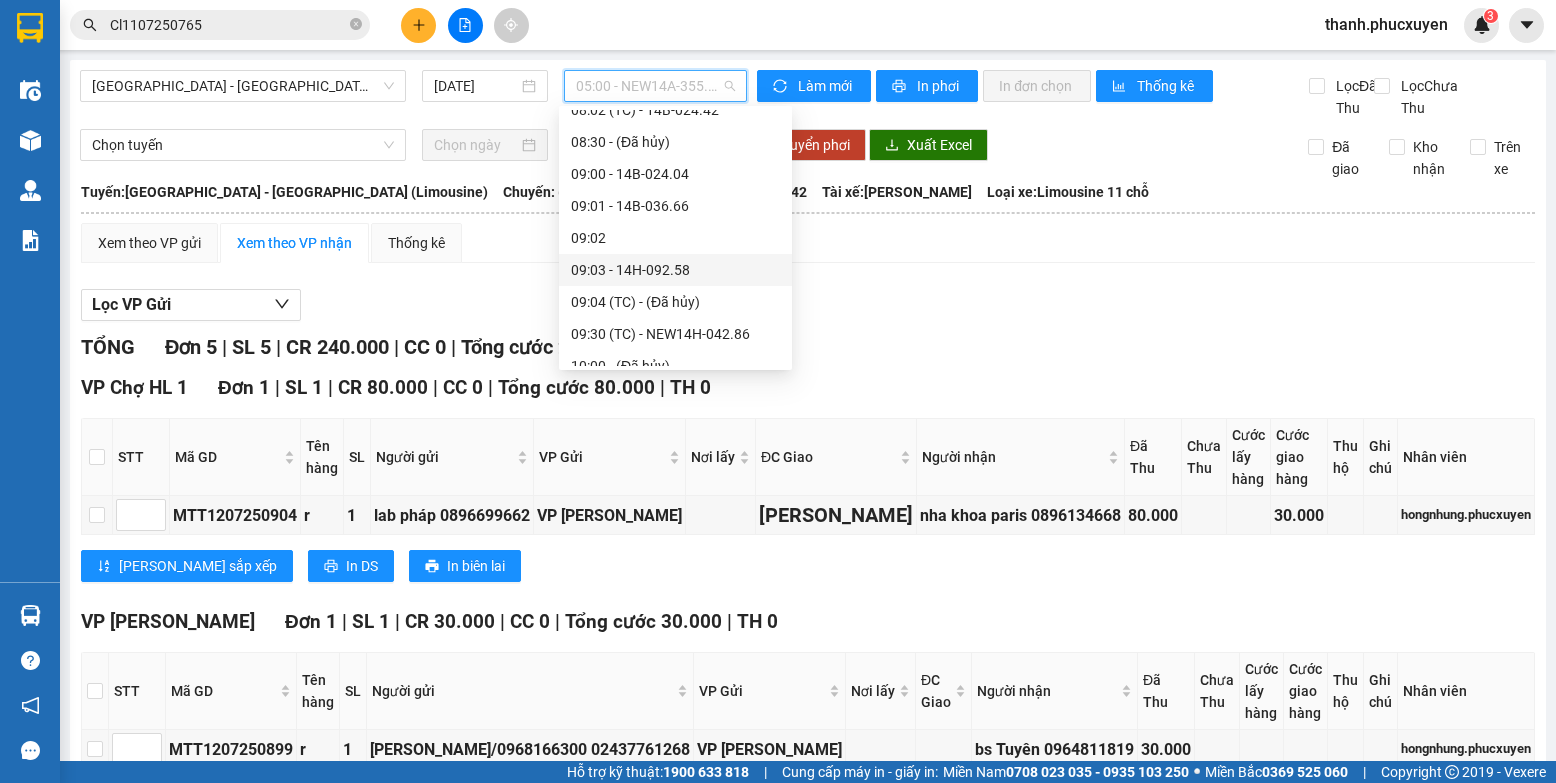 click on "09:03     - 14H-092.58" at bounding box center [675, 270] 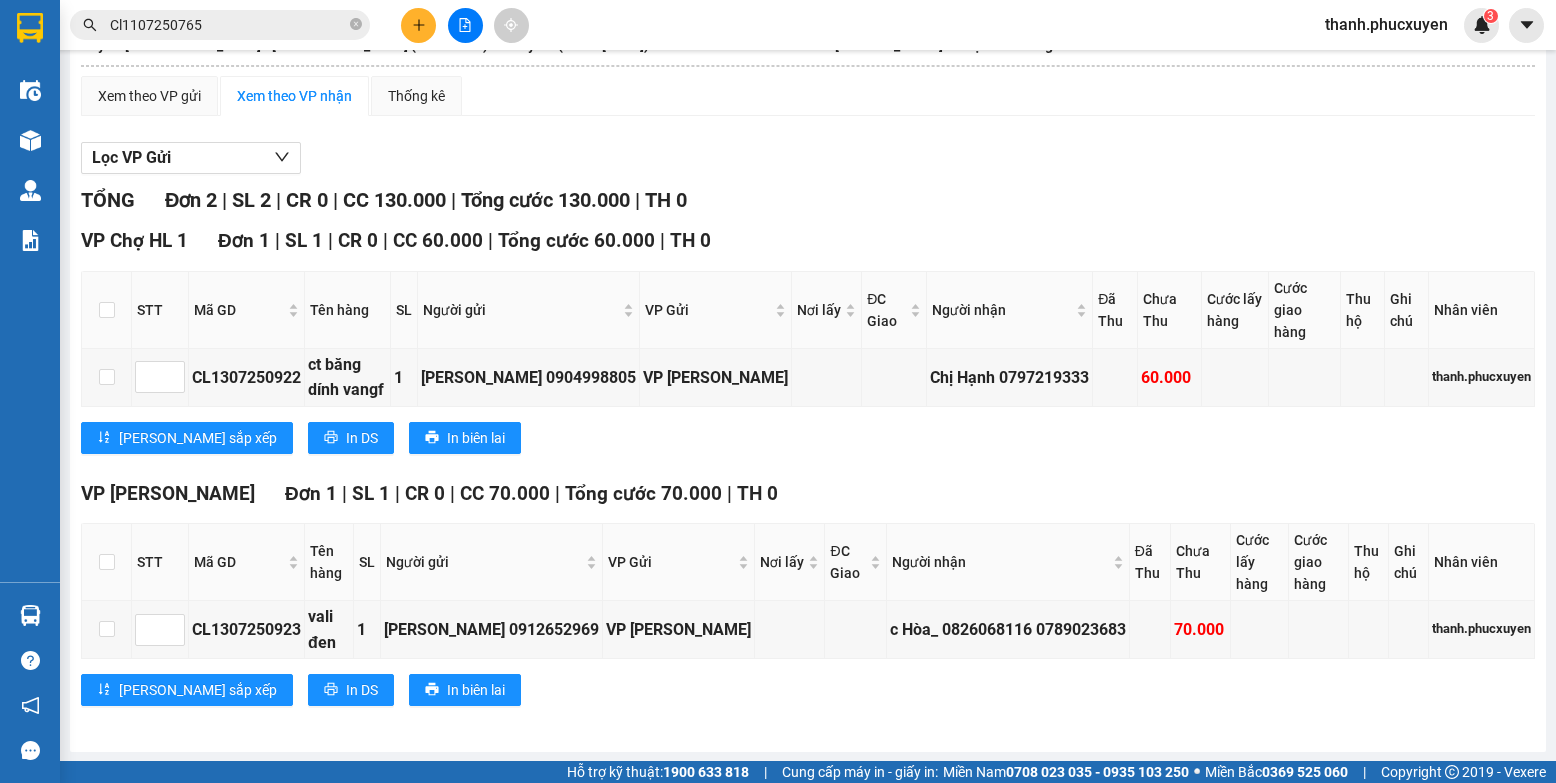 scroll, scrollTop: 148, scrollLeft: 0, axis: vertical 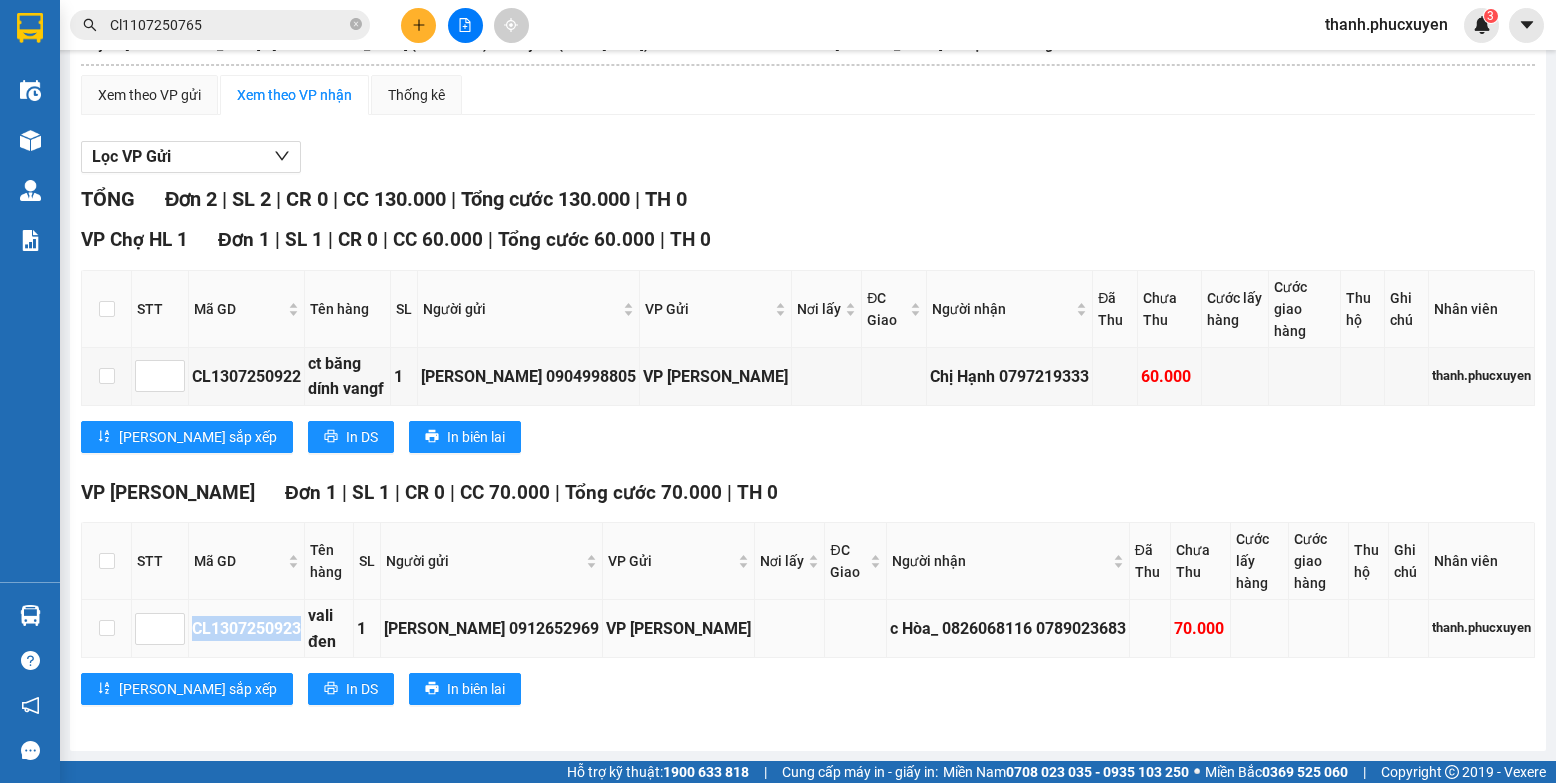 drag, startPoint x: 298, startPoint y: 629, endPoint x: 194, endPoint y: 649, distance: 105.90562 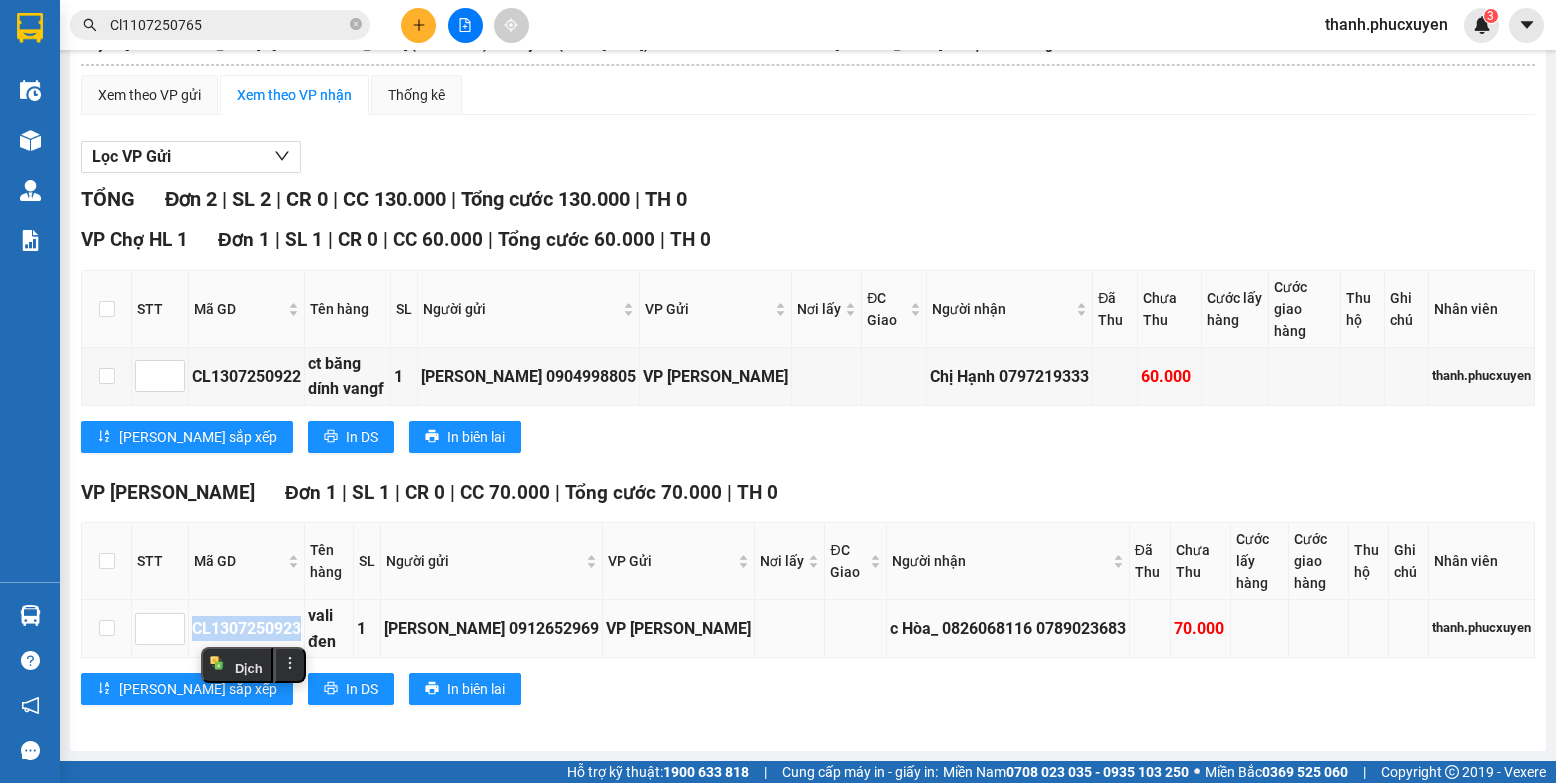 copy on "CL1307250923" 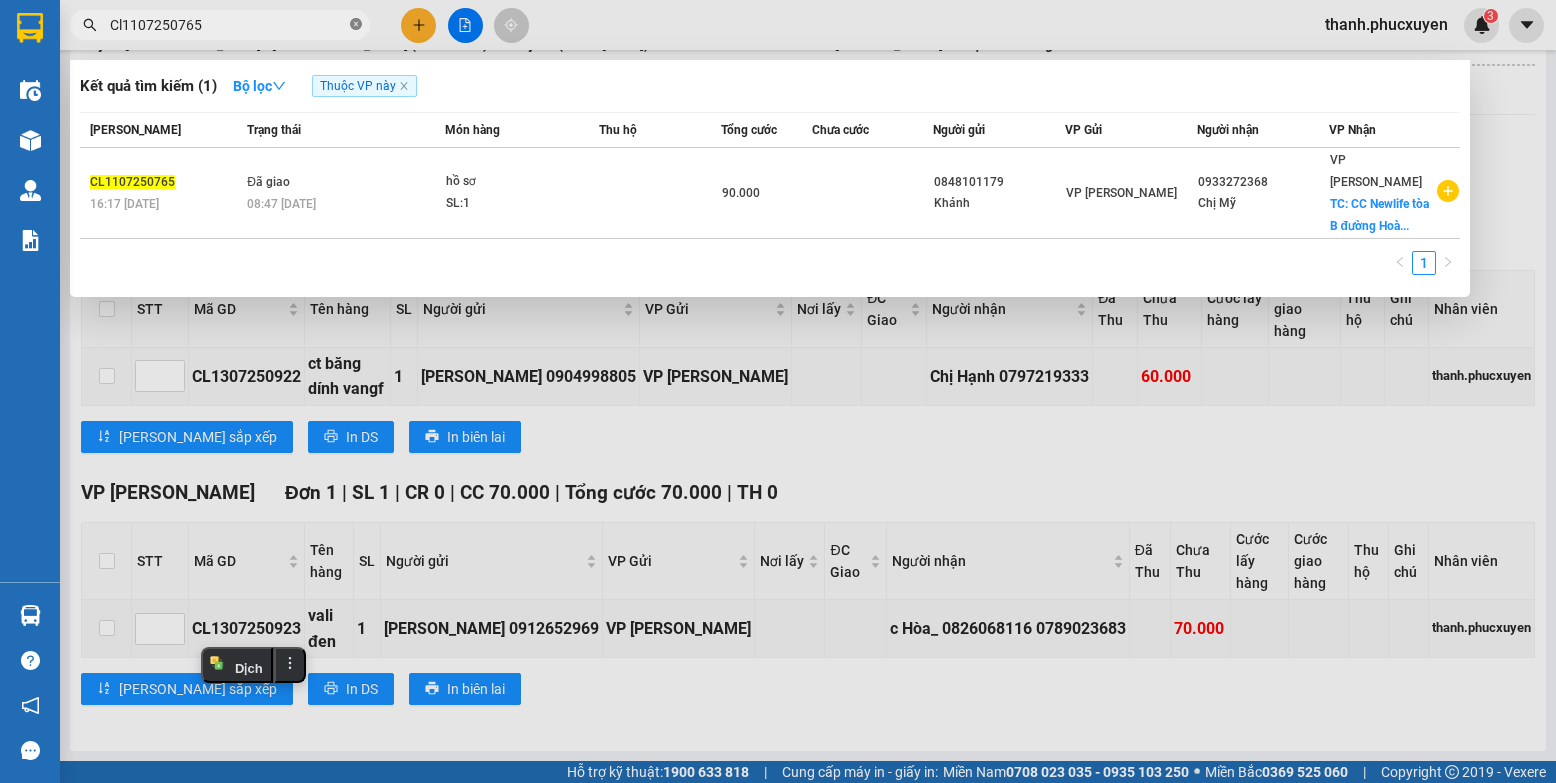 click 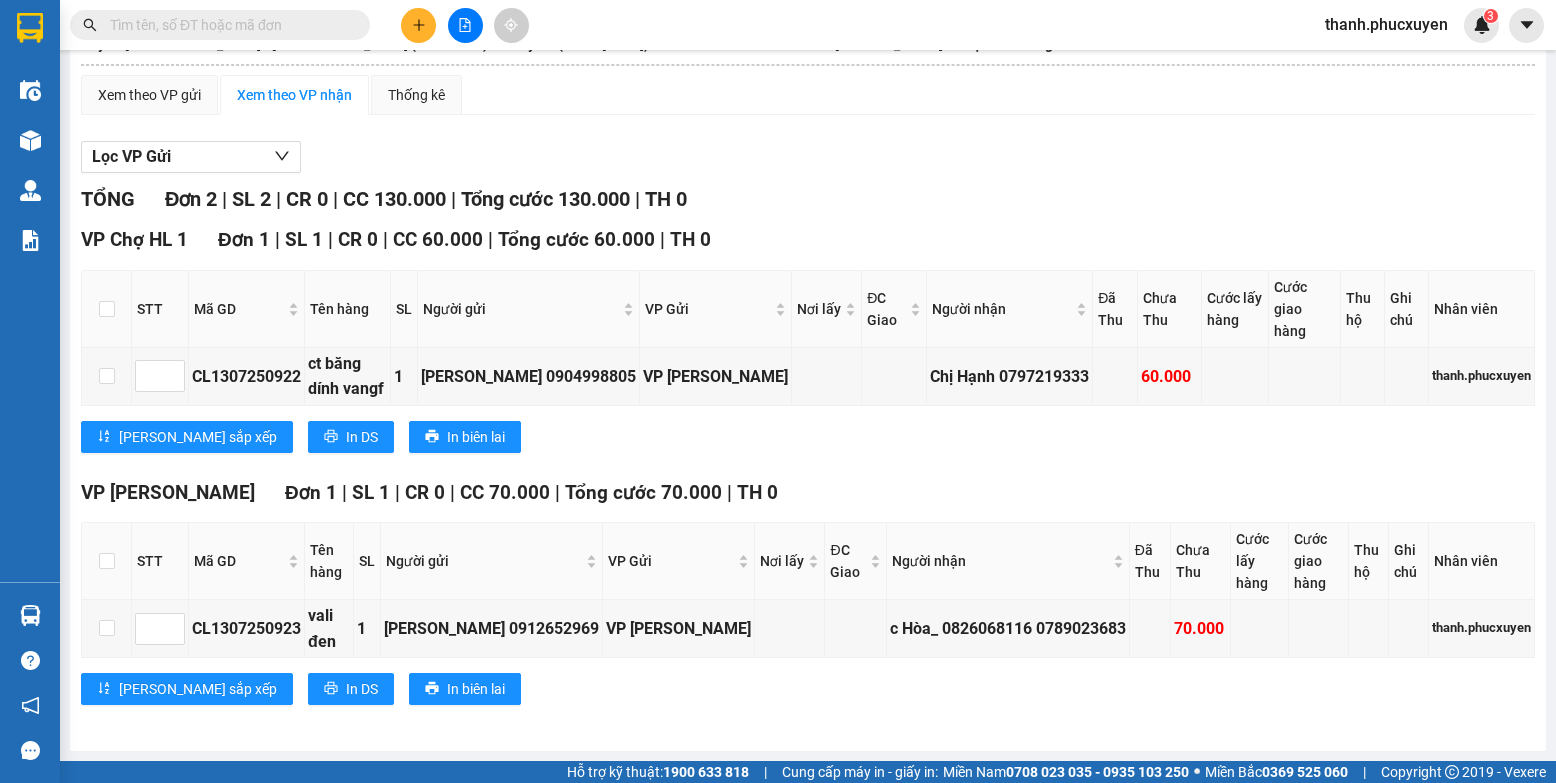 click at bounding box center [228, 25] 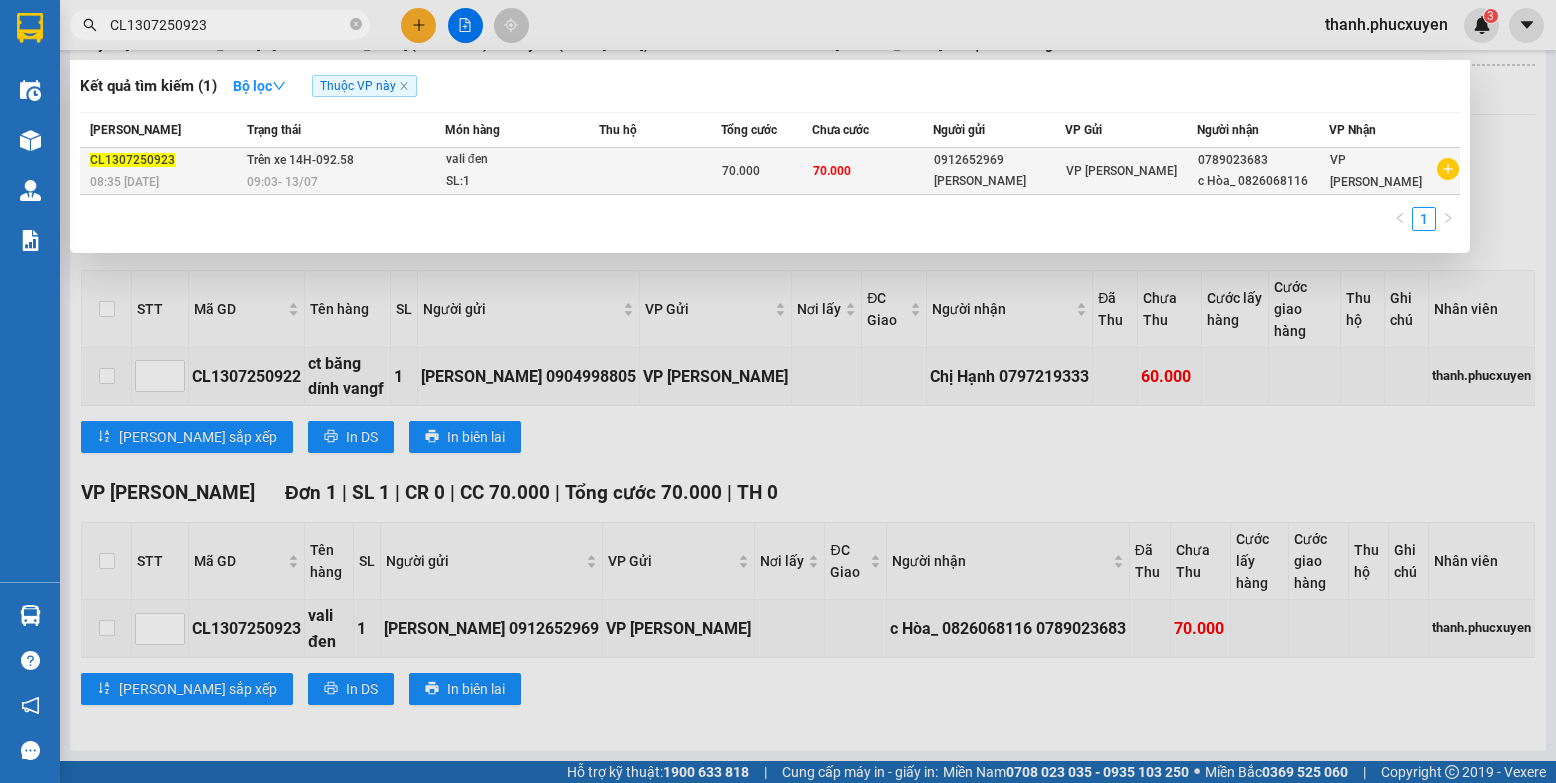 type on "CL1307250923" 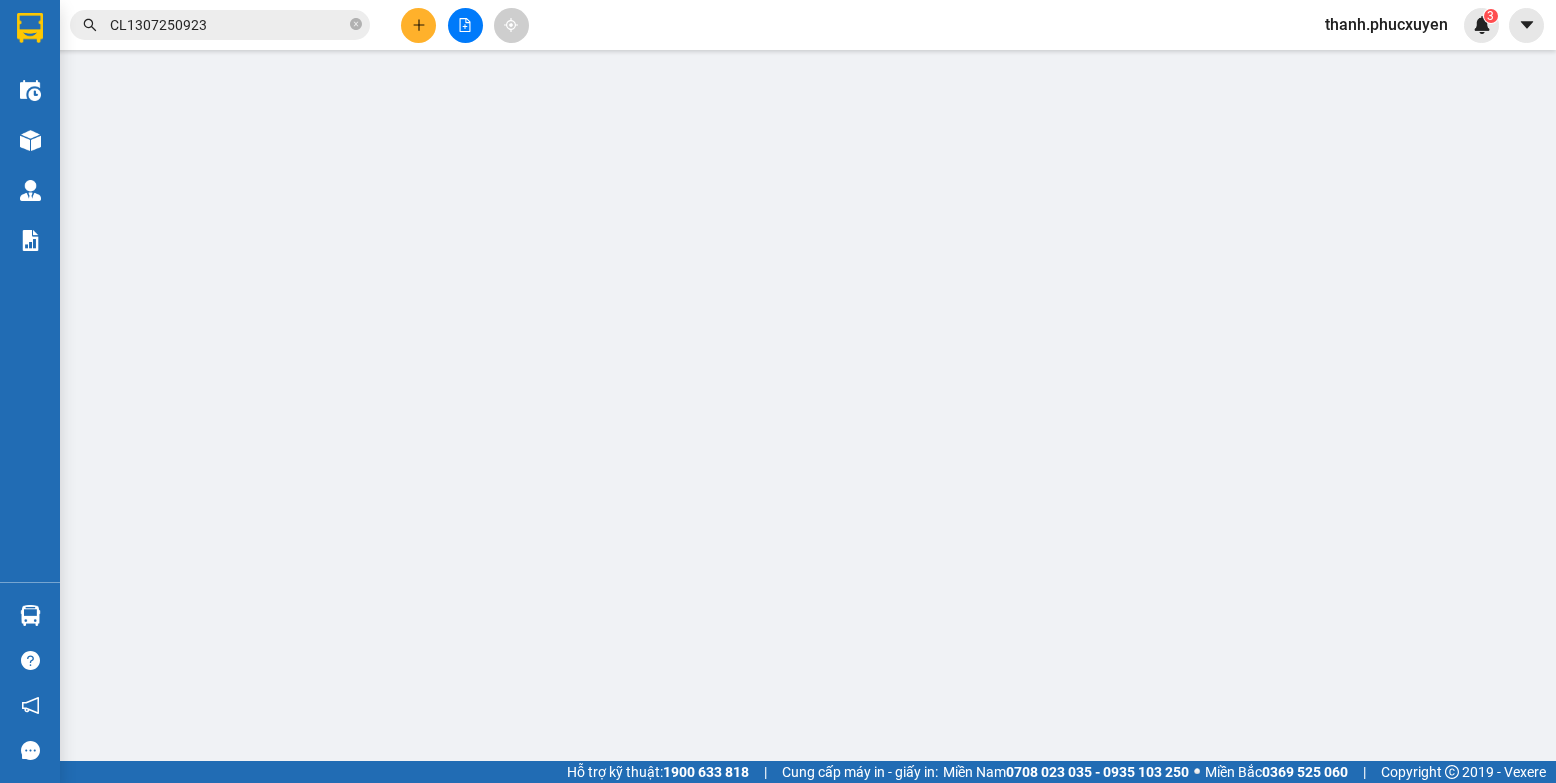 scroll, scrollTop: 0, scrollLeft: 0, axis: both 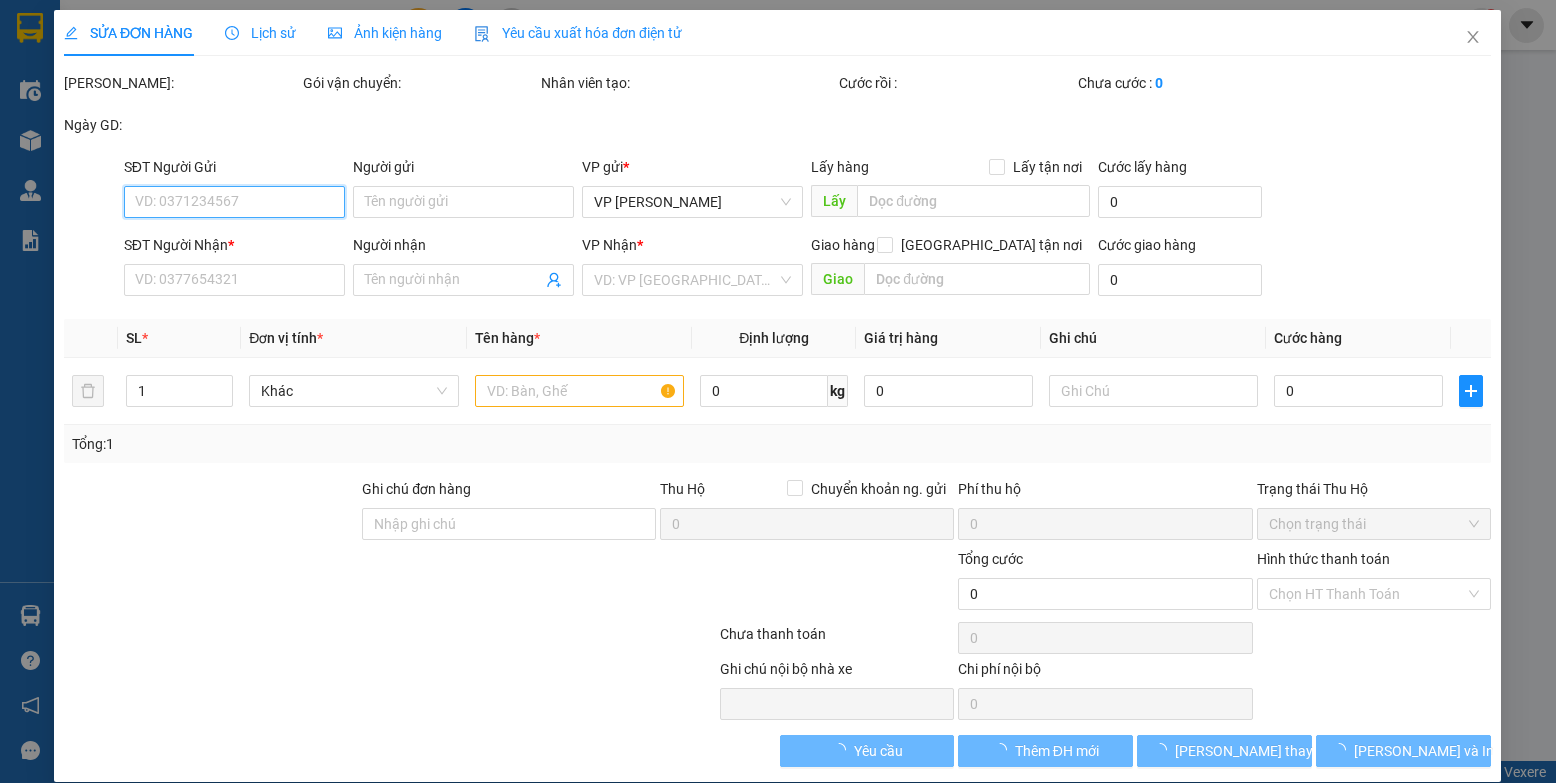 type on "0912652969" 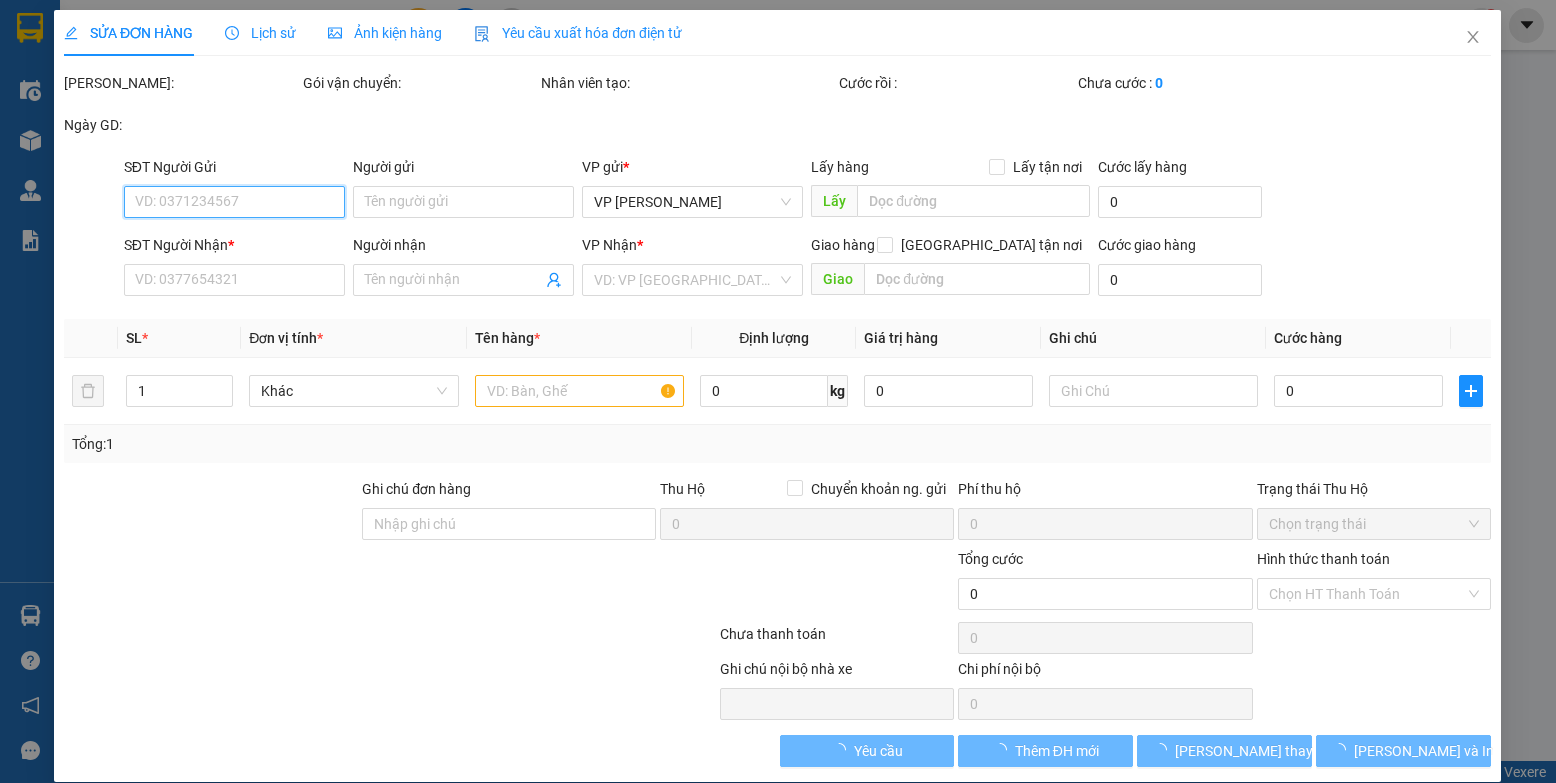 type on "[PERSON_NAME]" 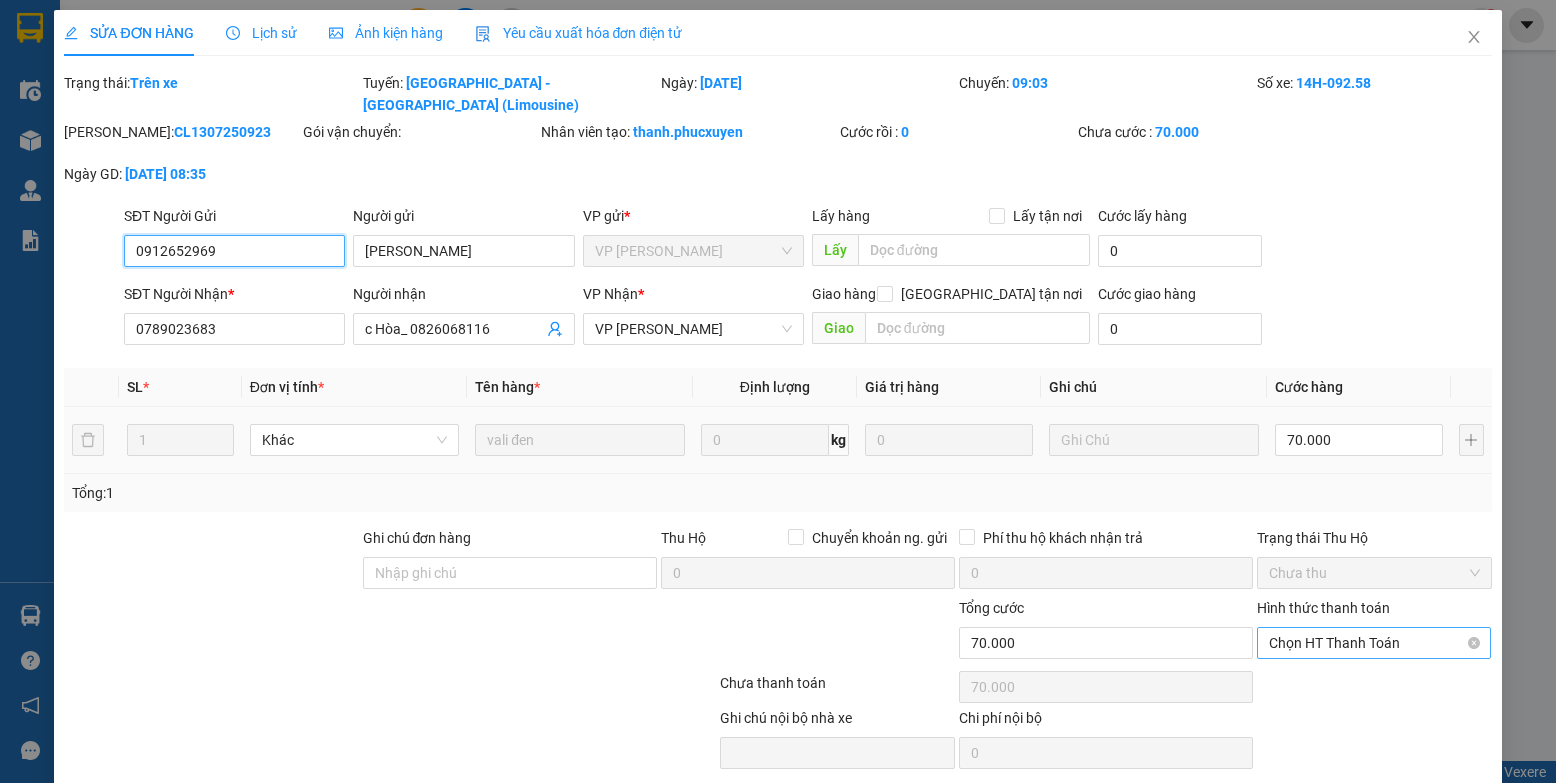 click on "Chọn HT Thanh Toán" at bounding box center (1374, 643) 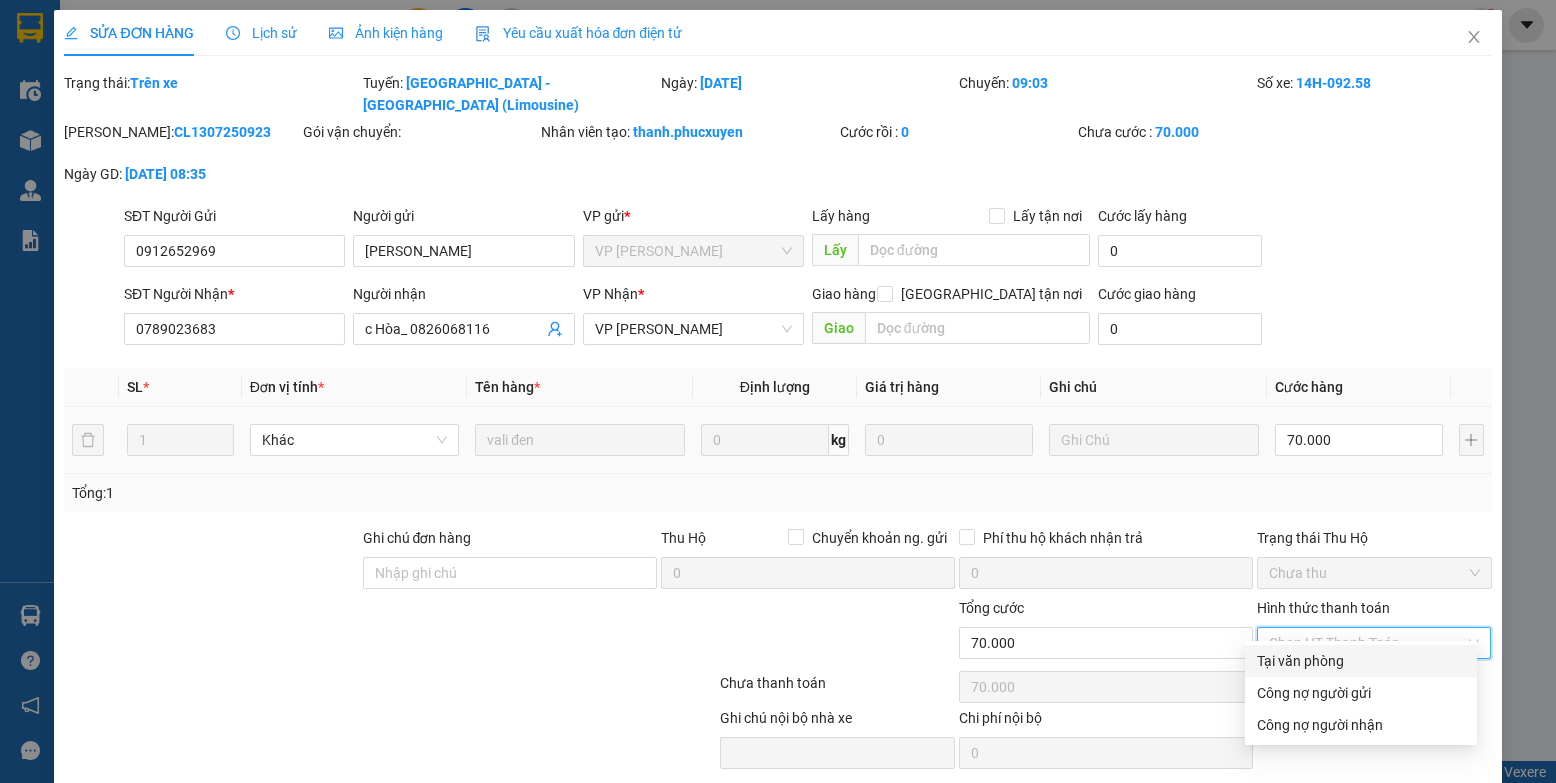 click on "Tại văn phòng" at bounding box center [1361, 661] 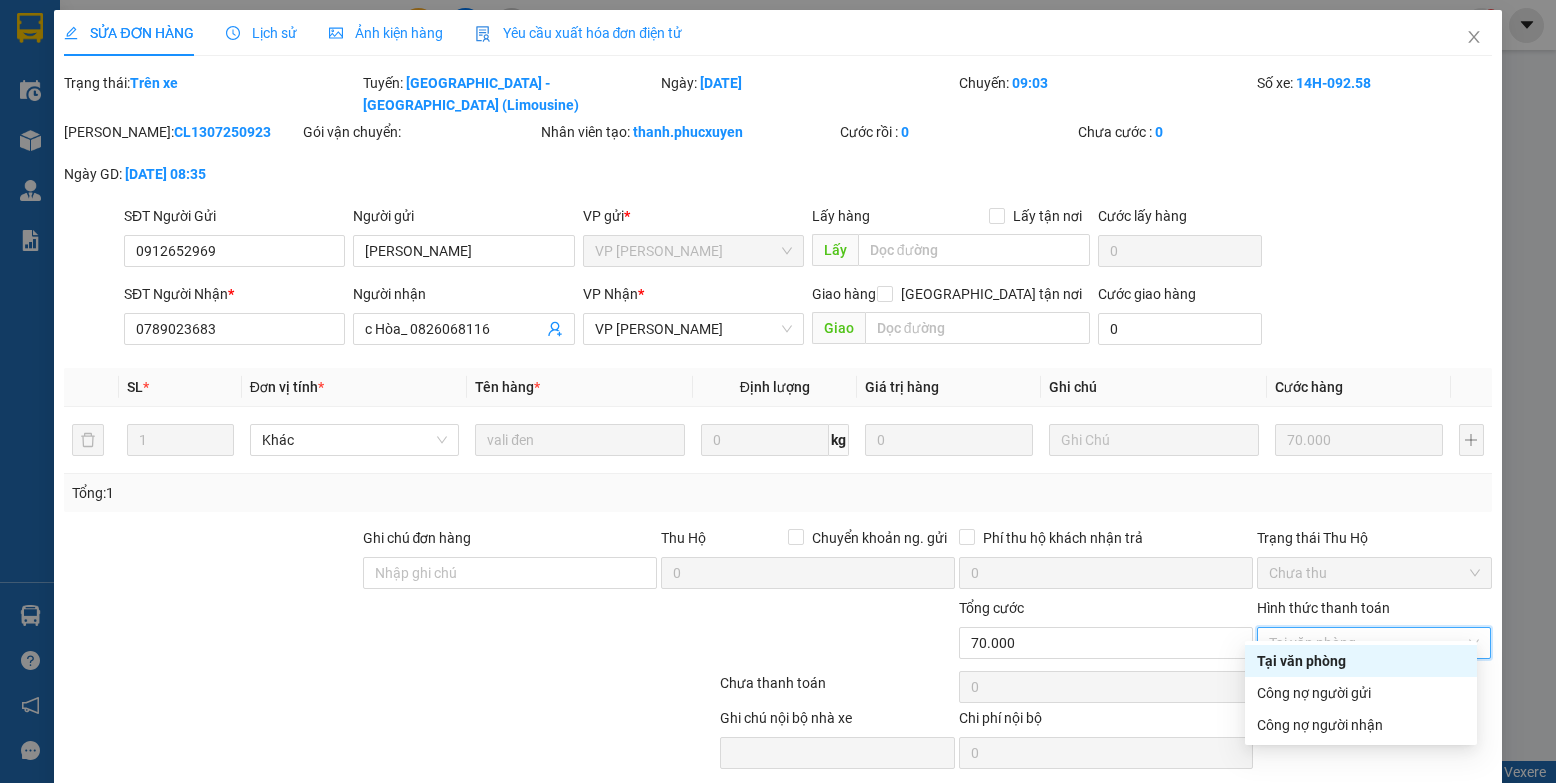 click on "Tại văn phòng" at bounding box center (1361, 661) 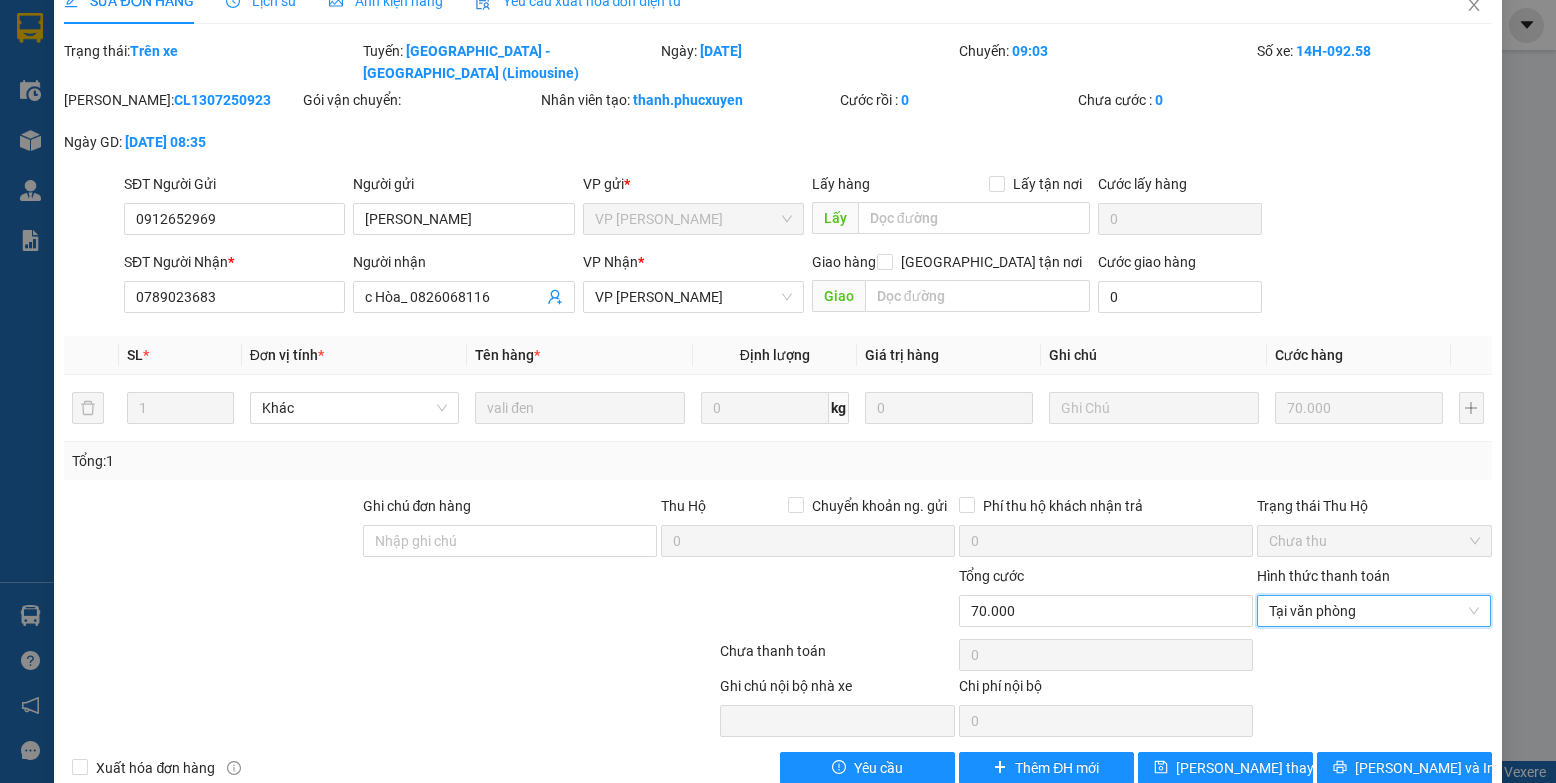 scroll, scrollTop: 50, scrollLeft: 0, axis: vertical 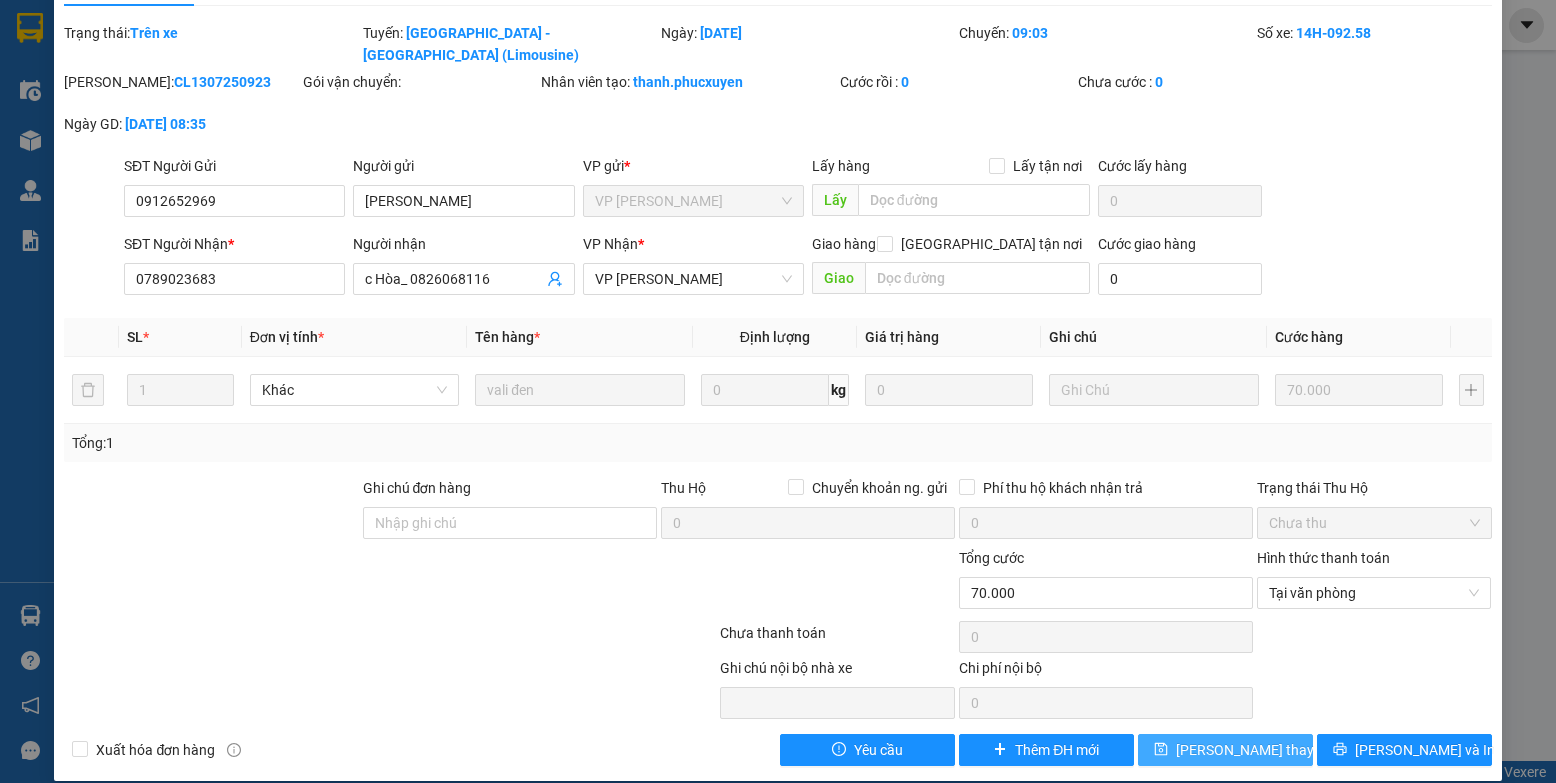 click on "[PERSON_NAME] thay đổi" at bounding box center (1256, 750) 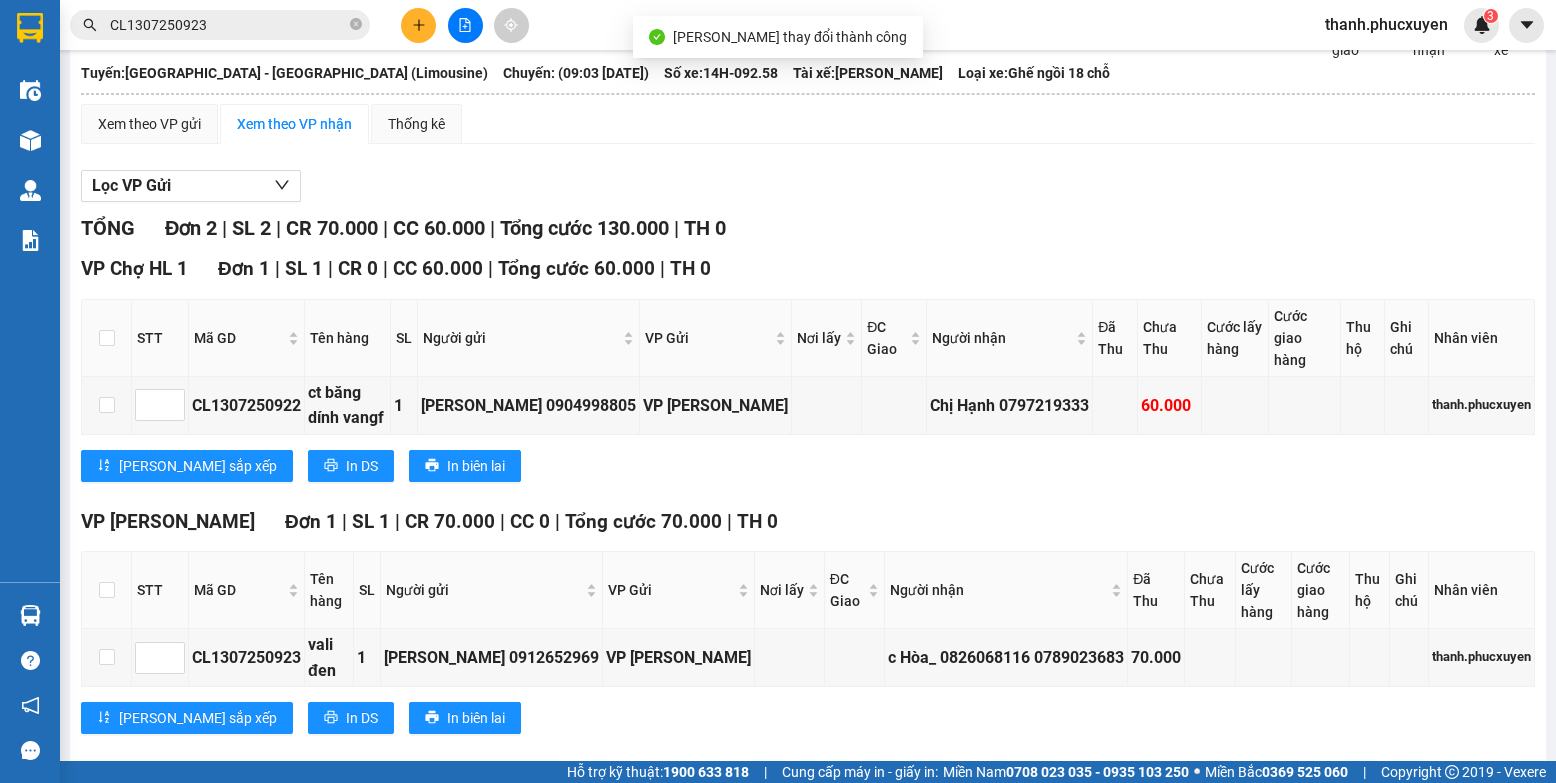 scroll, scrollTop: 148, scrollLeft: 0, axis: vertical 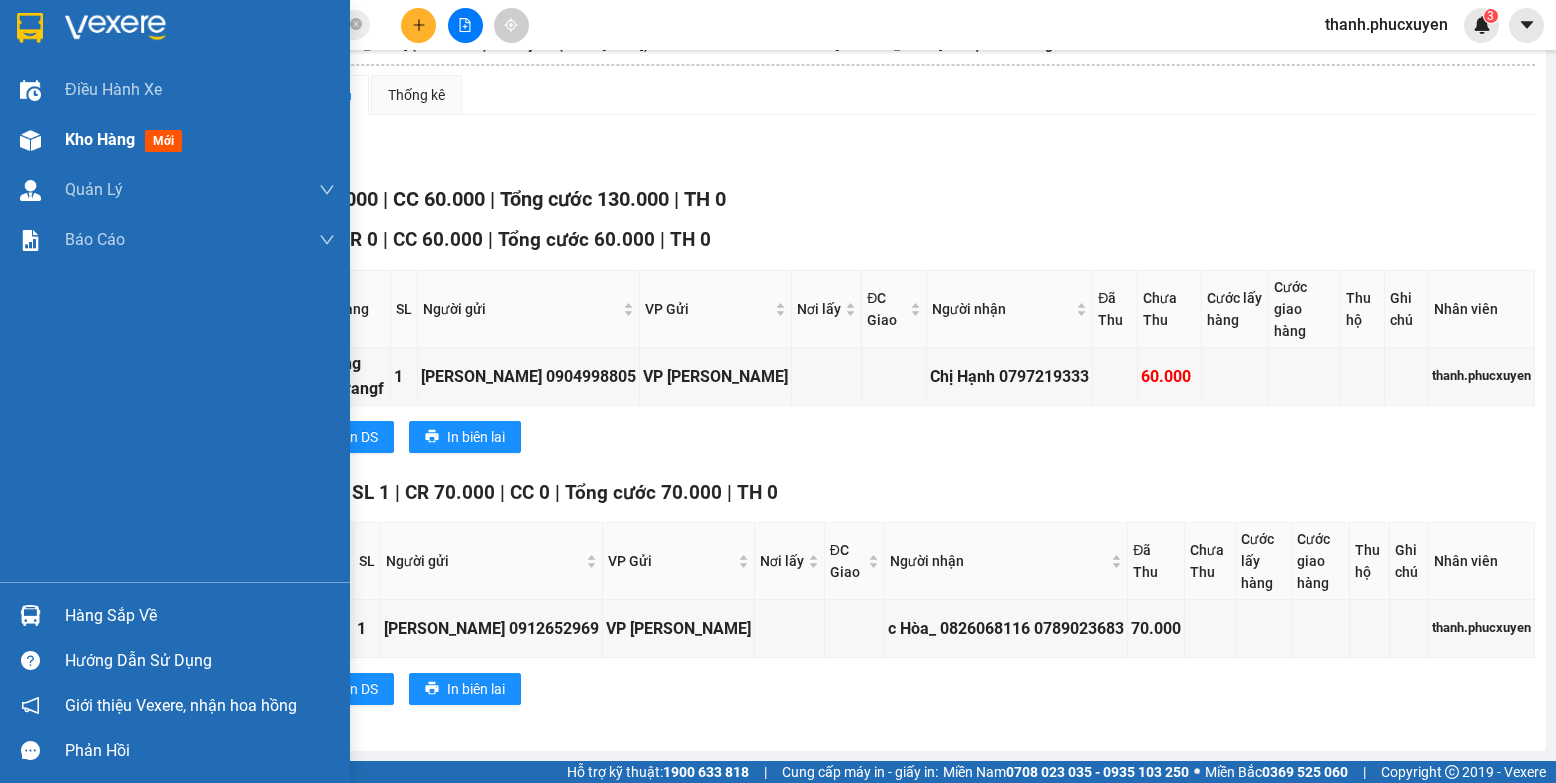 click on "Kho hàng mới" at bounding box center [175, 140] 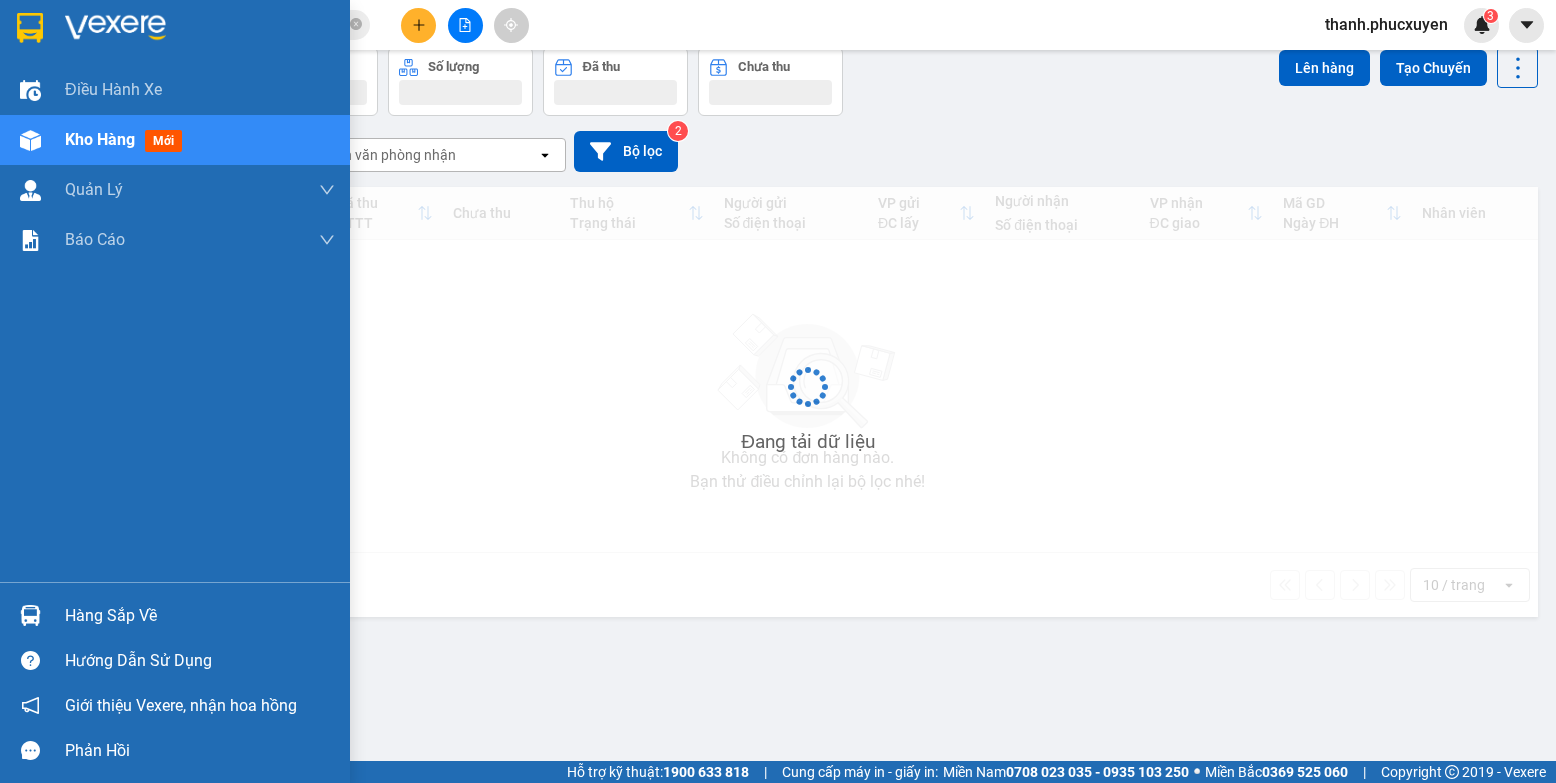 scroll, scrollTop: 92, scrollLeft: 0, axis: vertical 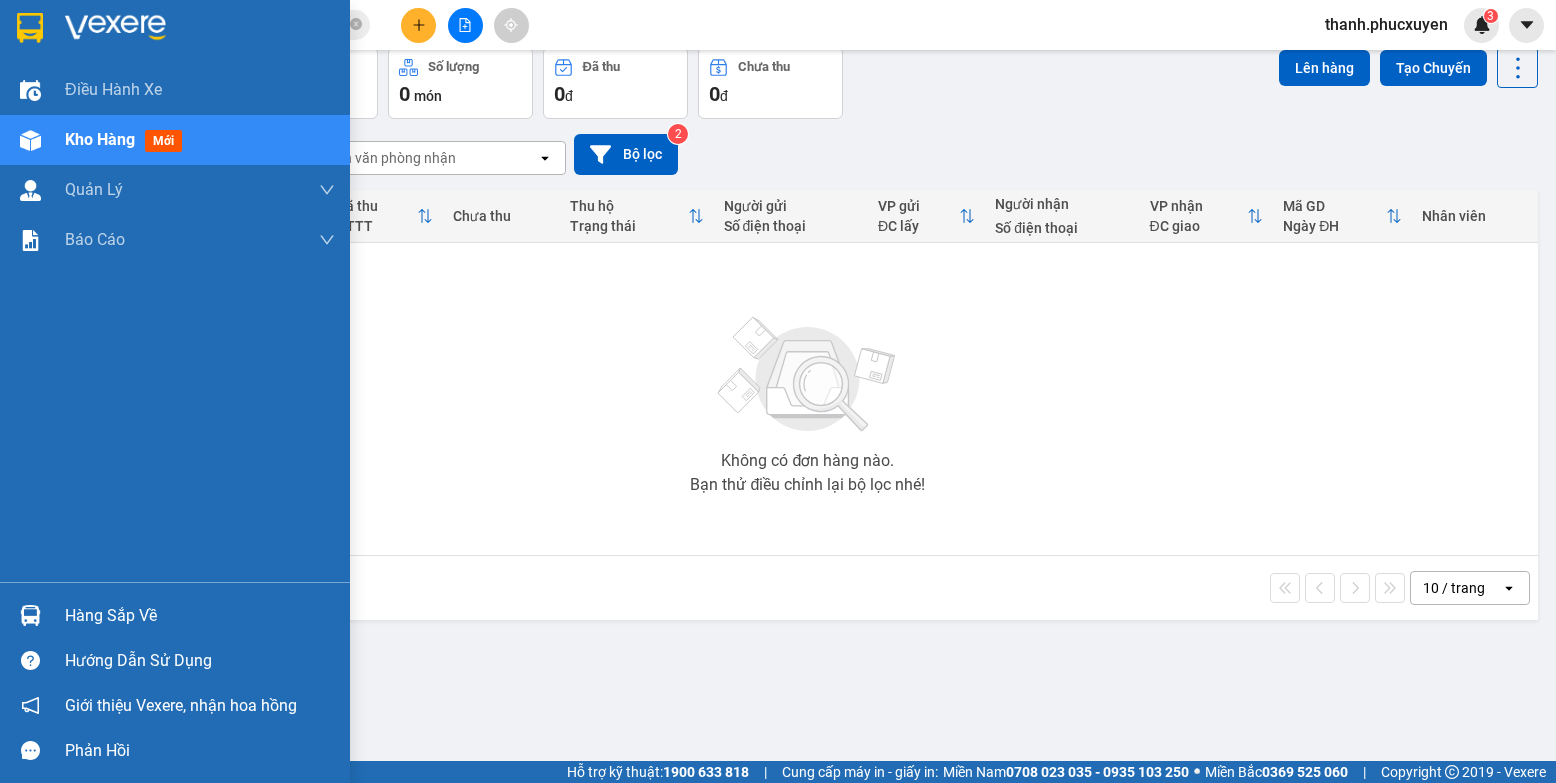 click on "Hàng sắp về" at bounding box center (200, 616) 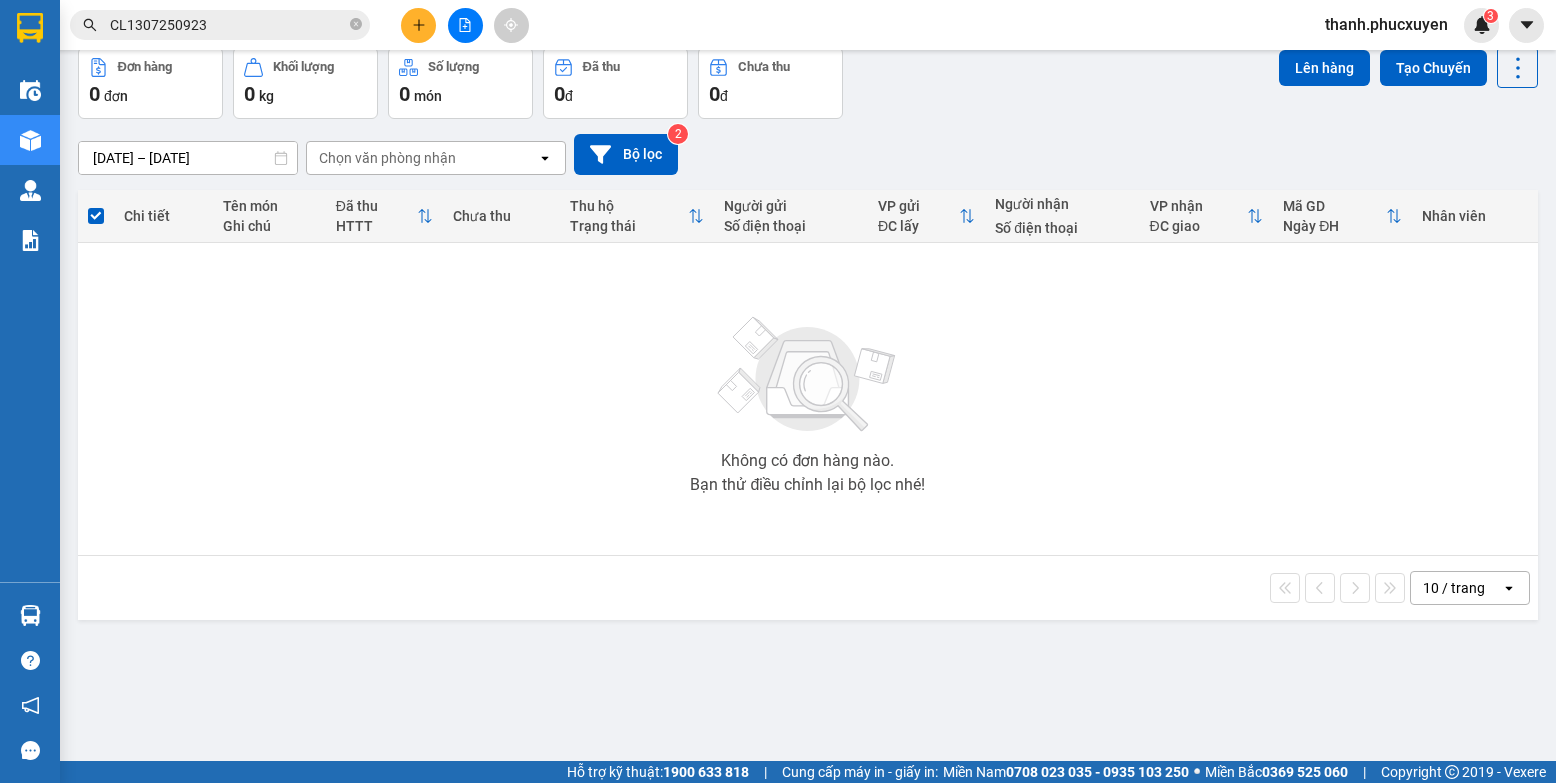 click on "Kết quả tìm kiếm ( 1 )  Bộ lọc  Thuộc VP này Mã ĐH Trạng thái Món hàng Thu hộ Tổng cước Chưa cước Người gửi VP Gửi Người nhận VP Nhận CL1307250923 08:35 [DATE] Trên xe   14H-092.58 09:03  [DATE] vali đen SL:  1 70.000 70.000 0912652969 [PERSON_NAME] VP [PERSON_NAME] 0789023683 c Hòa_ 0826068116 VP Hạ Long  1 CL1307250923 thanh.phucxuyen 3     Điều hành xe     Kho hàng mới     Quản [PERSON_NAME] lý thu hộ Quản lý chuyến Quản lý khách hàng Quản lý khách hàng mới Quản lý giao nhận mới Quản lý kiểm kho     Báo cáo  11. Báo cáo đơn giao nhận nội bộ 1. Chi tiết đơn hàng văn phòng 12. Thống kê đơn đối tác 2. Tổng doanh thu theo từng văn phòng 3. Thống kê đơn hàng toàn nhà xe  4. Báo cáo dòng tiền theo nhân viên 5. Doanh thu thực tế chi tiết theo phòng hàng  8. Thống kê nhận và gửi hàng theo văn phòng Hàng sắp về Hướng dẫn sử dụng ver  0 0" at bounding box center [778, 391] 